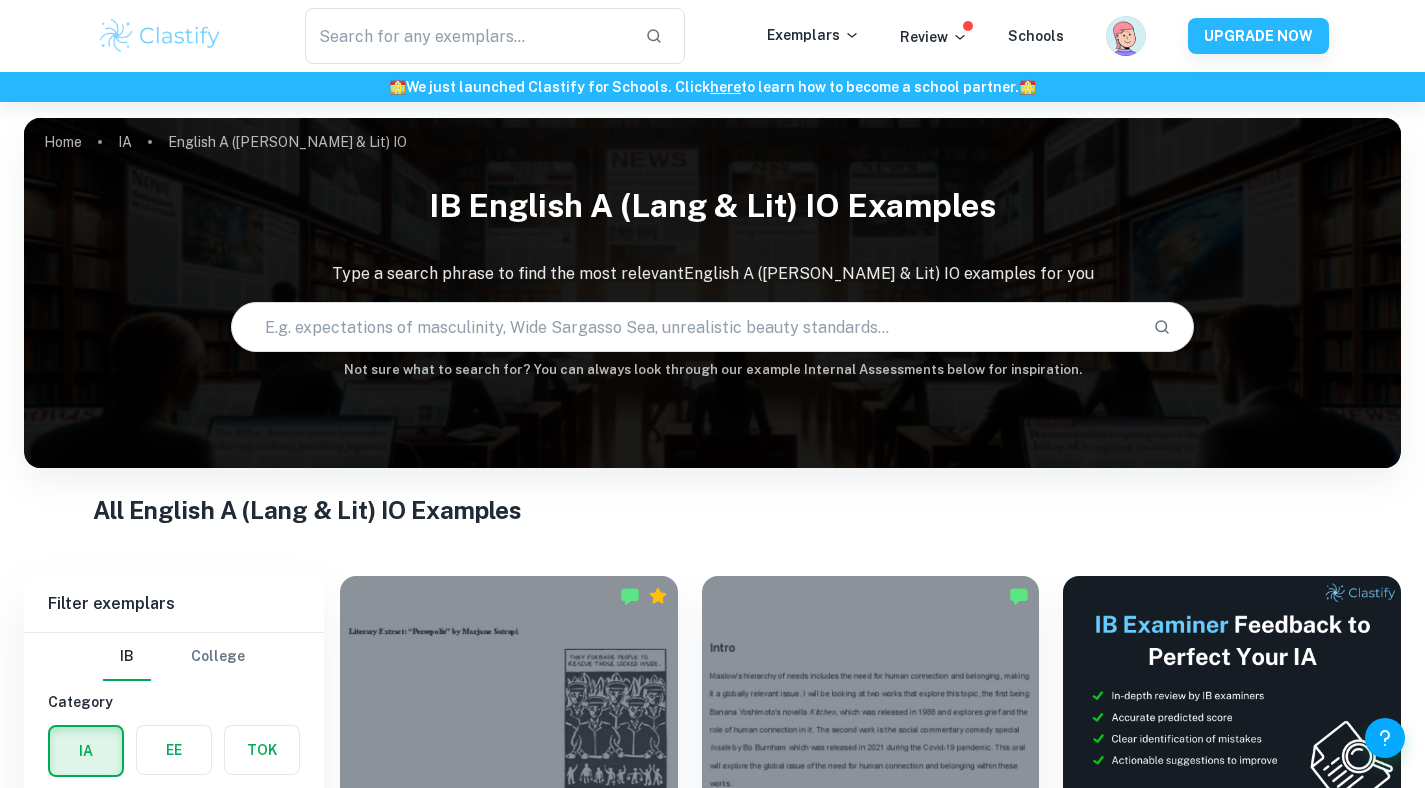 scroll, scrollTop: 0, scrollLeft: 0, axis: both 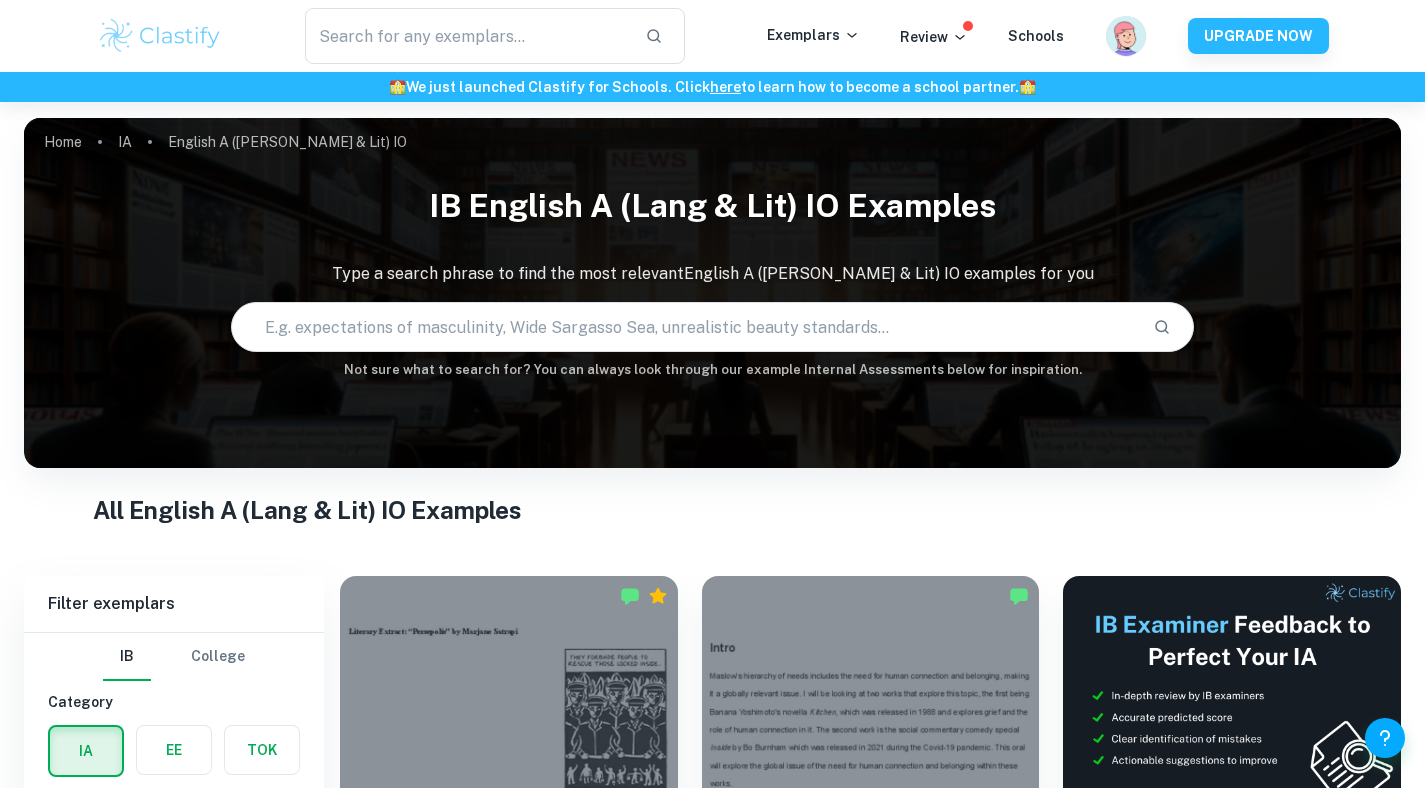 click at bounding box center (1146, 36) 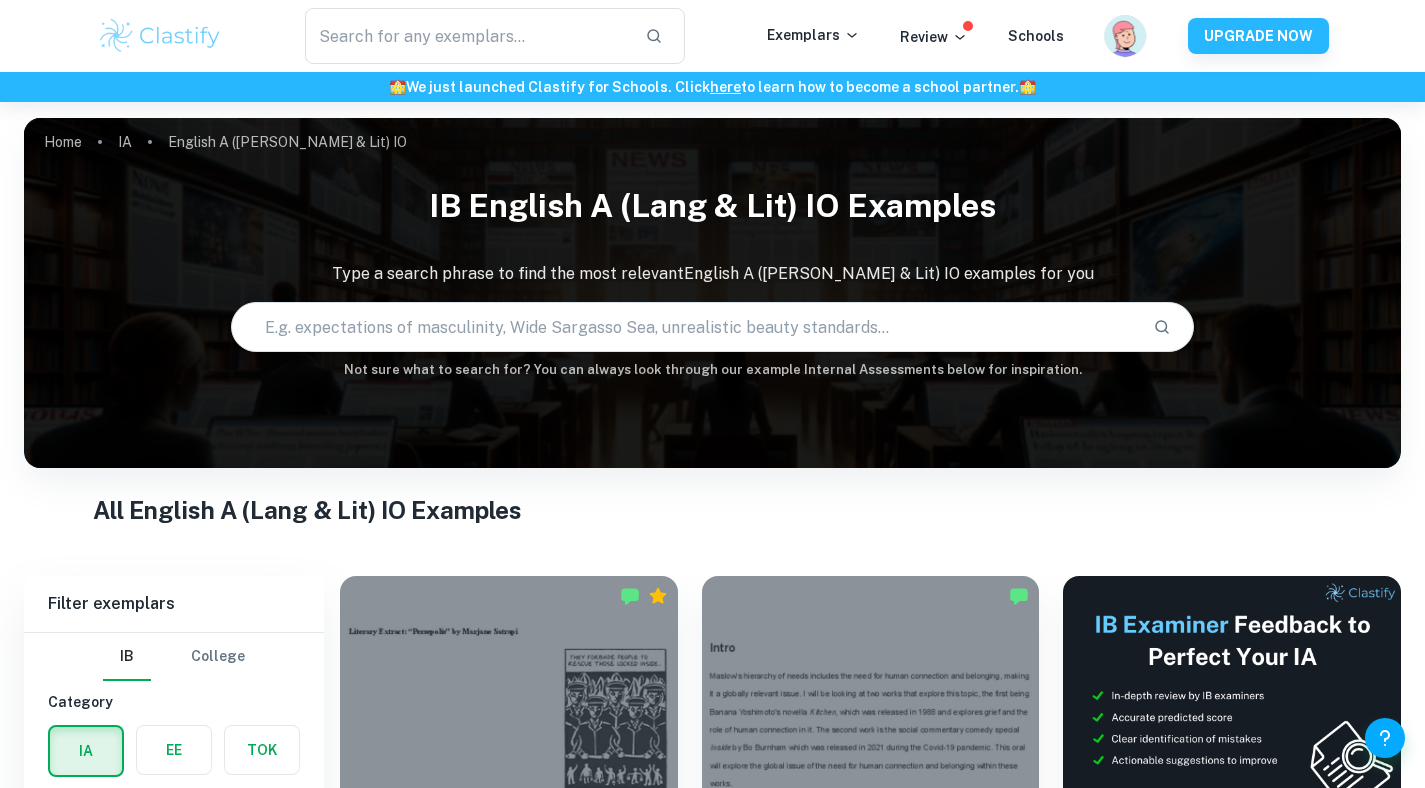 click 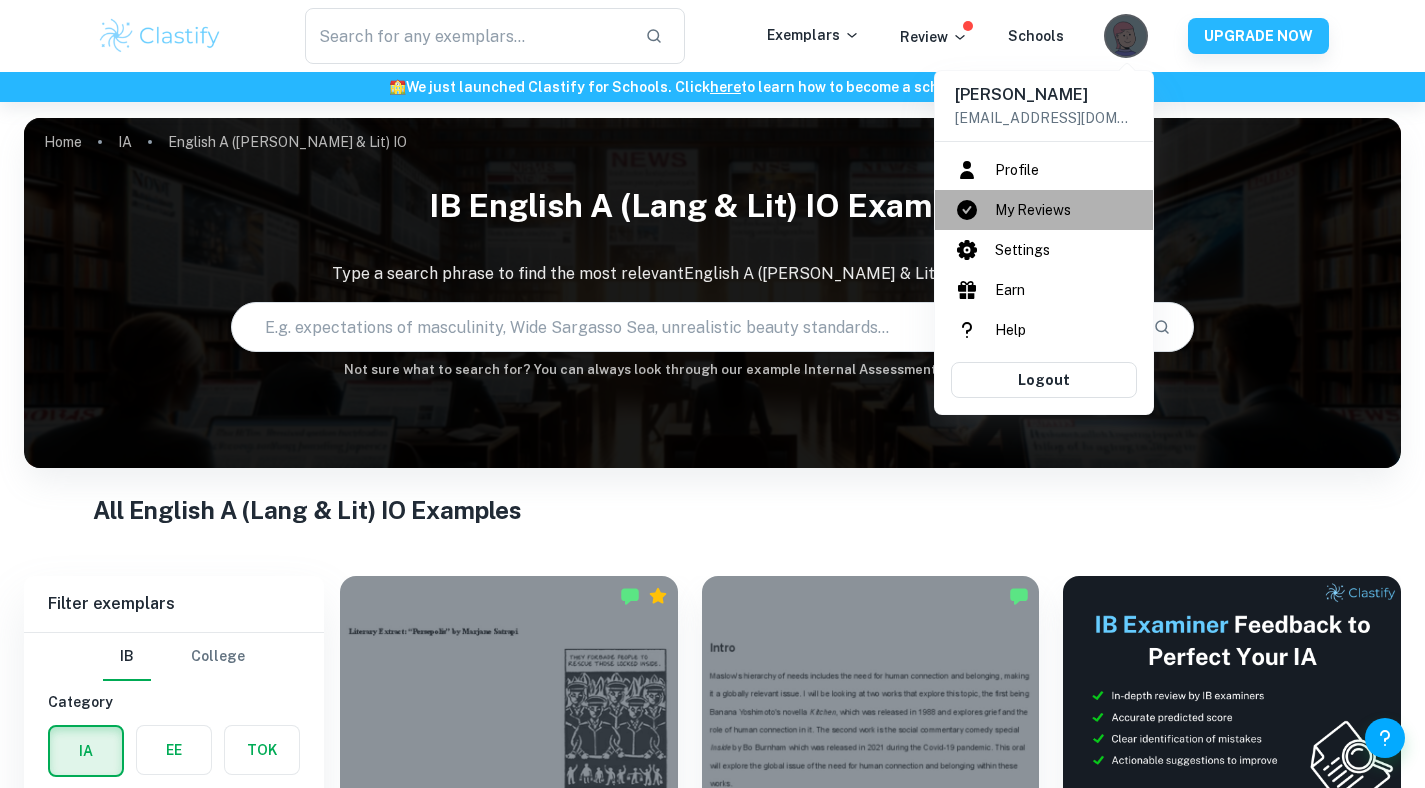 click on "My Reviews" at bounding box center [1044, 210] 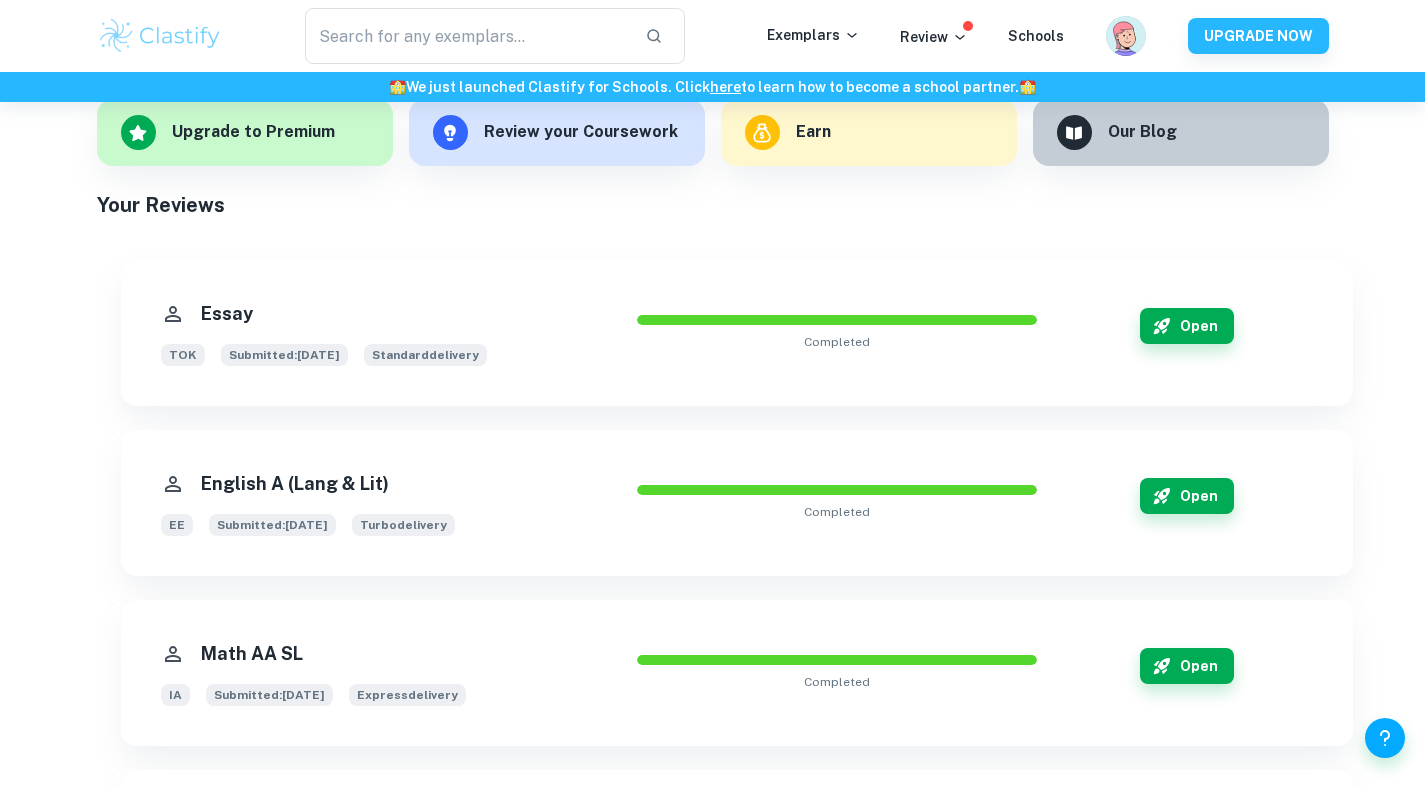 scroll, scrollTop: 326, scrollLeft: 0, axis: vertical 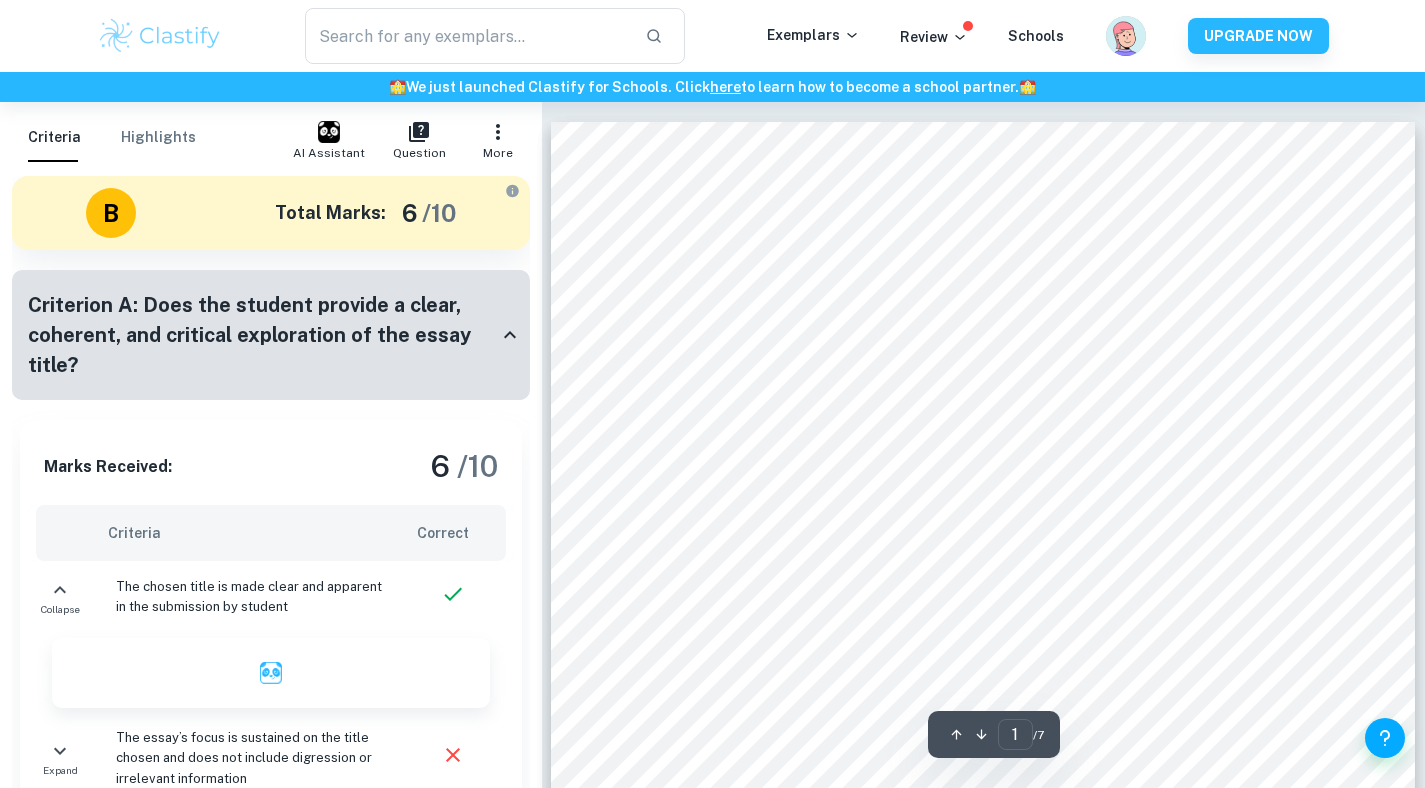 click on "Highlights" at bounding box center (158, 138) 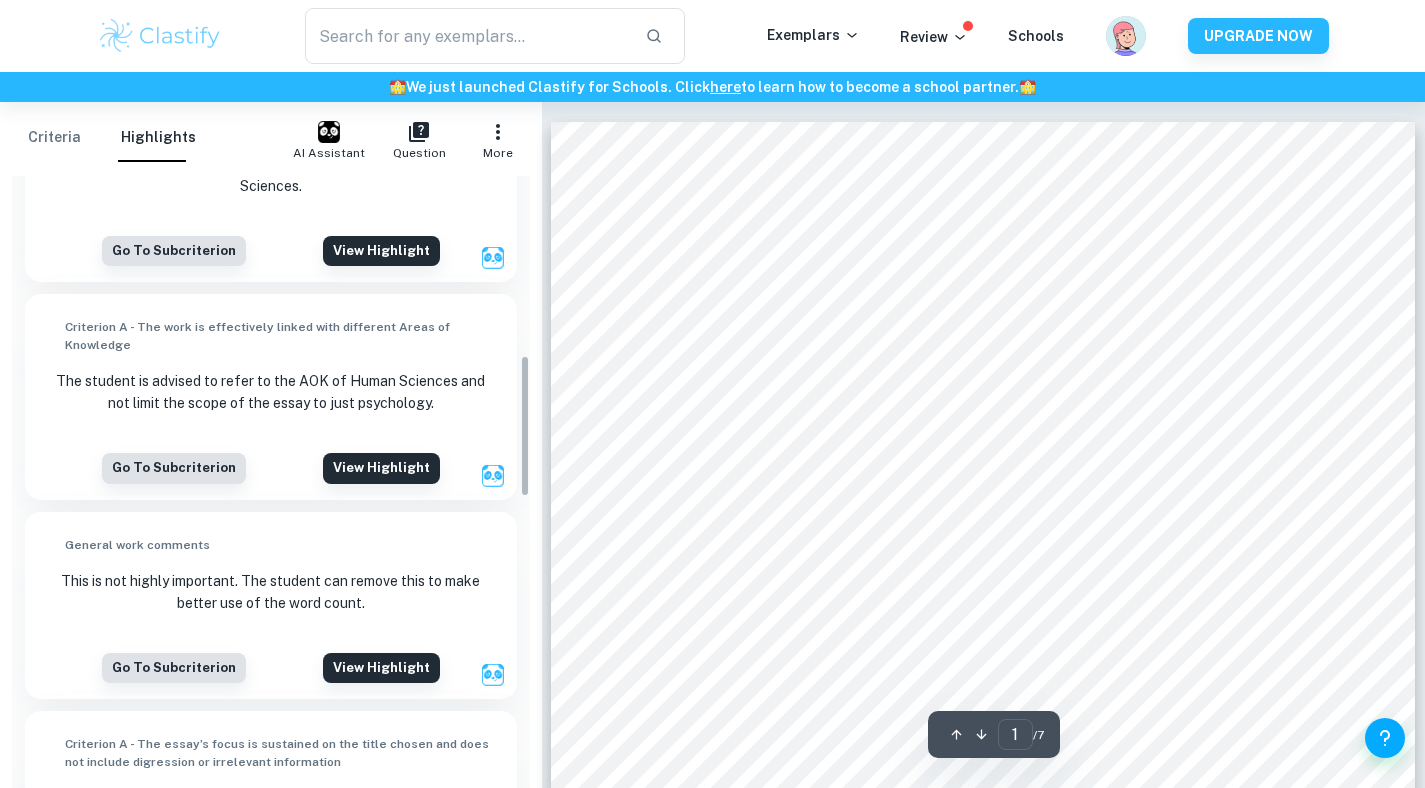 scroll, scrollTop: 0, scrollLeft: 0, axis: both 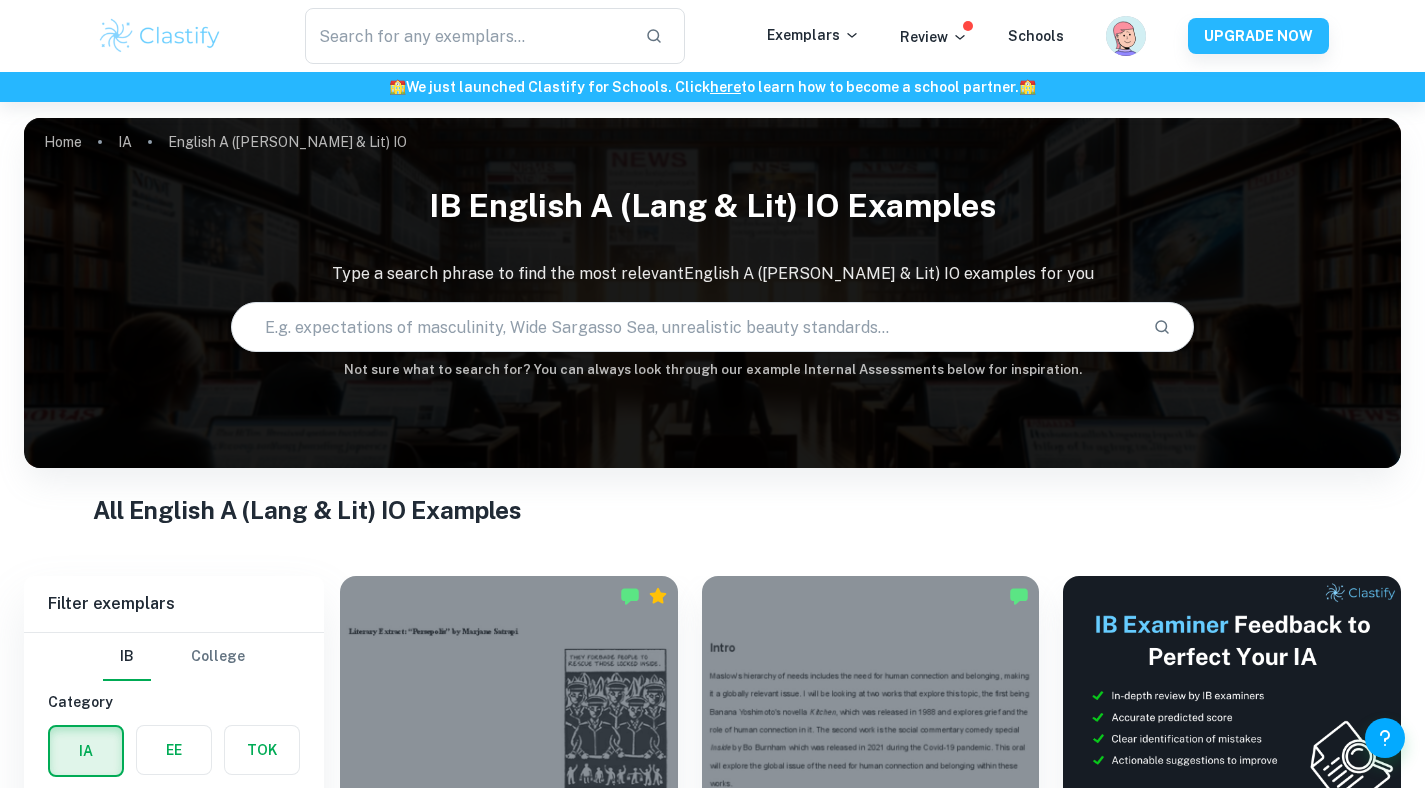 click 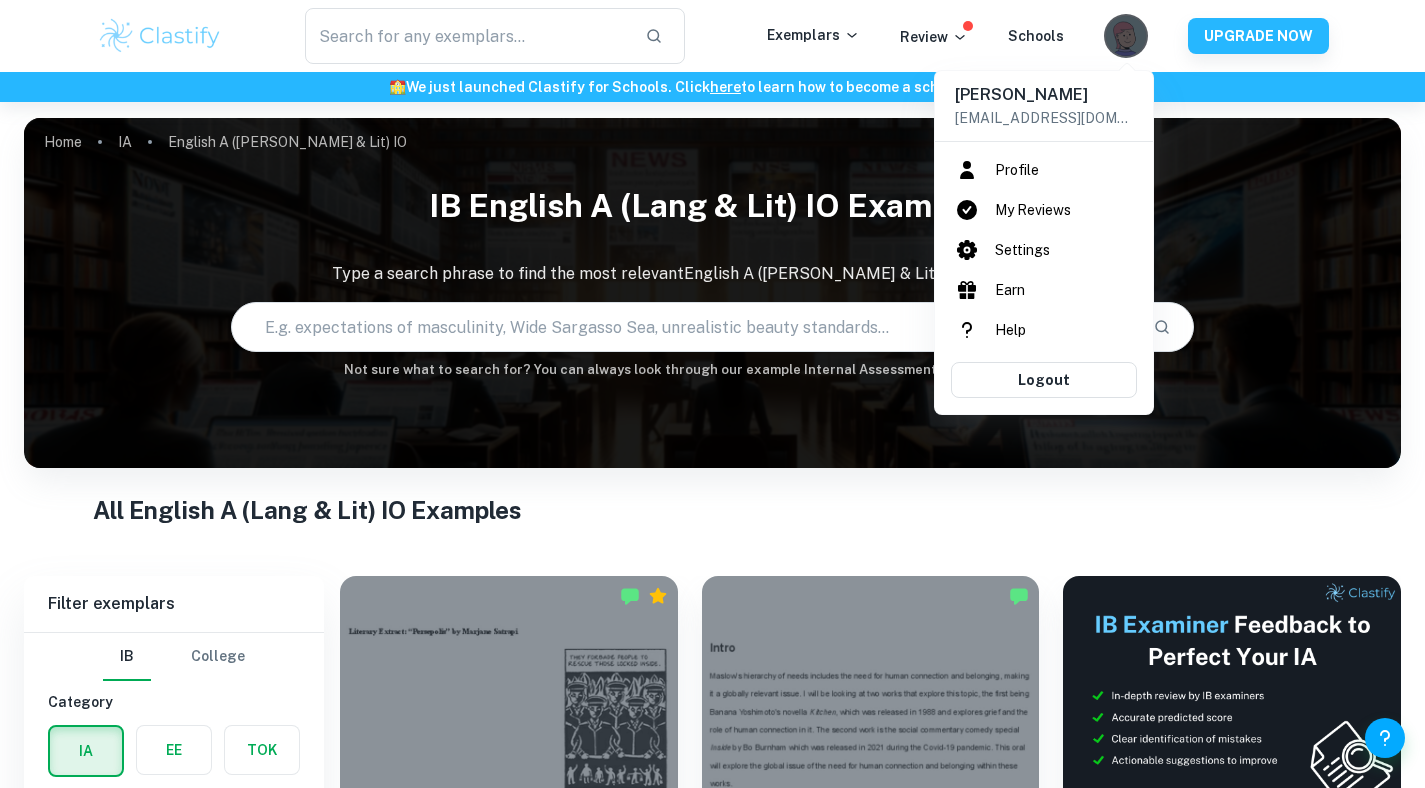 click on "Help" at bounding box center [1044, 330] 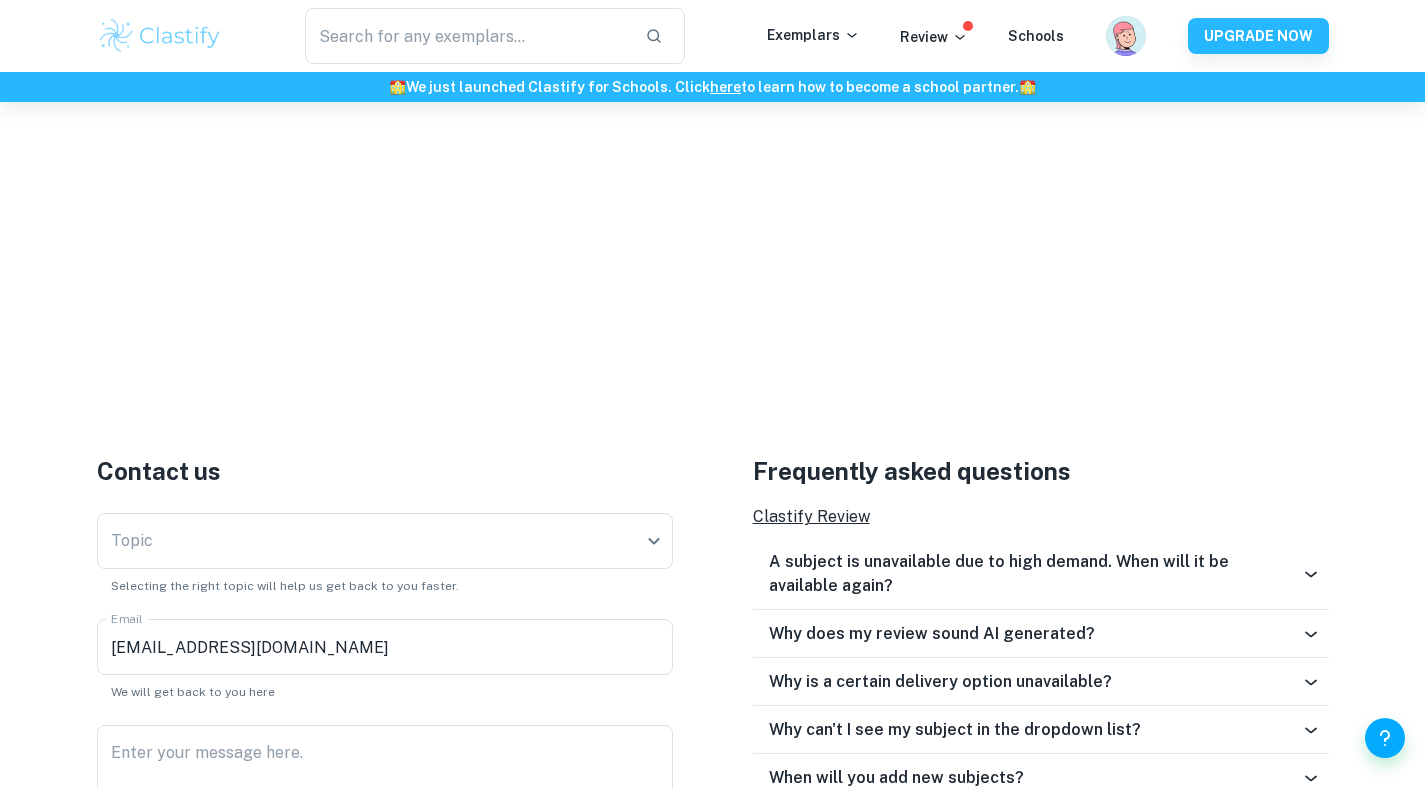 scroll, scrollTop: 170, scrollLeft: 0, axis: vertical 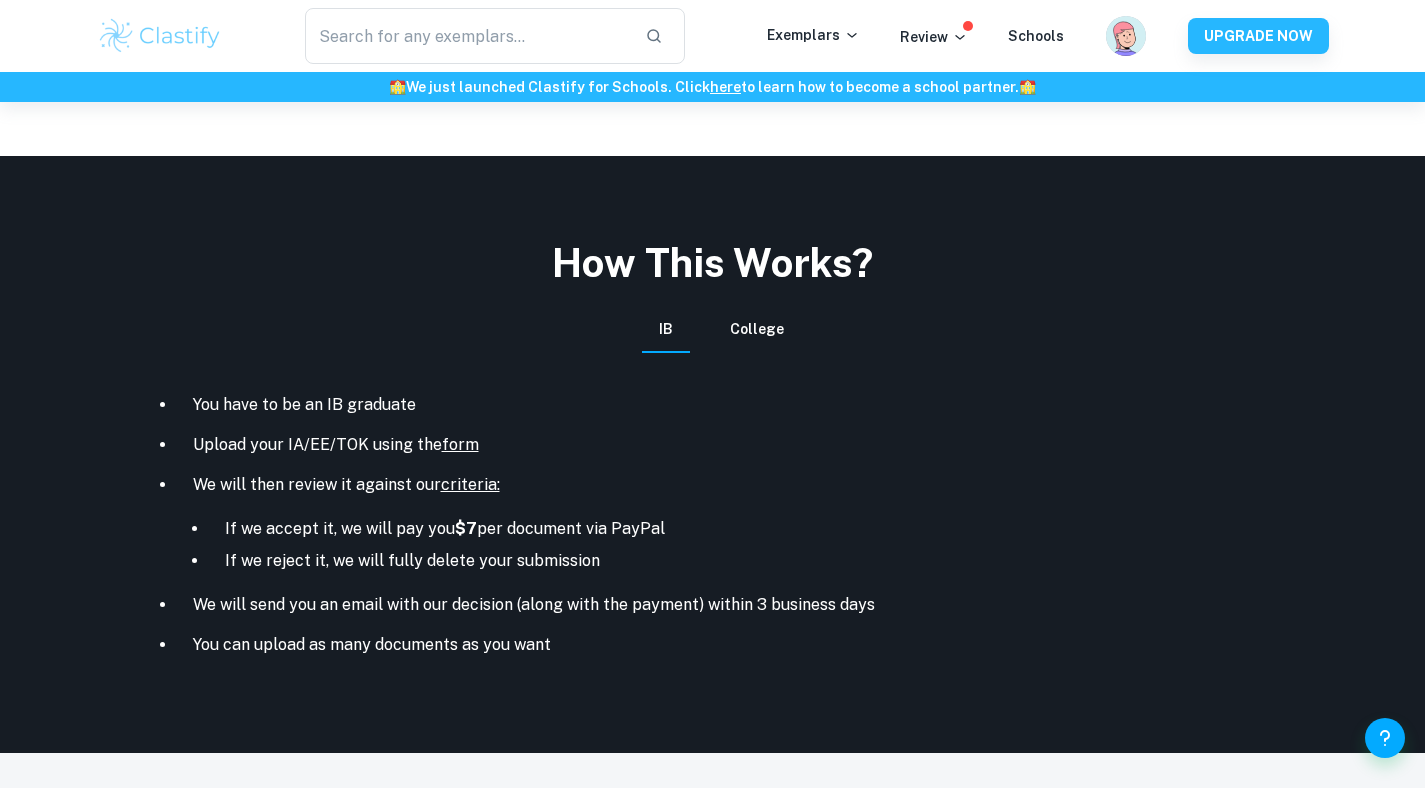click on "If we accept it, we will pay you  $7  per document via PayPal" at bounding box center [769, 529] 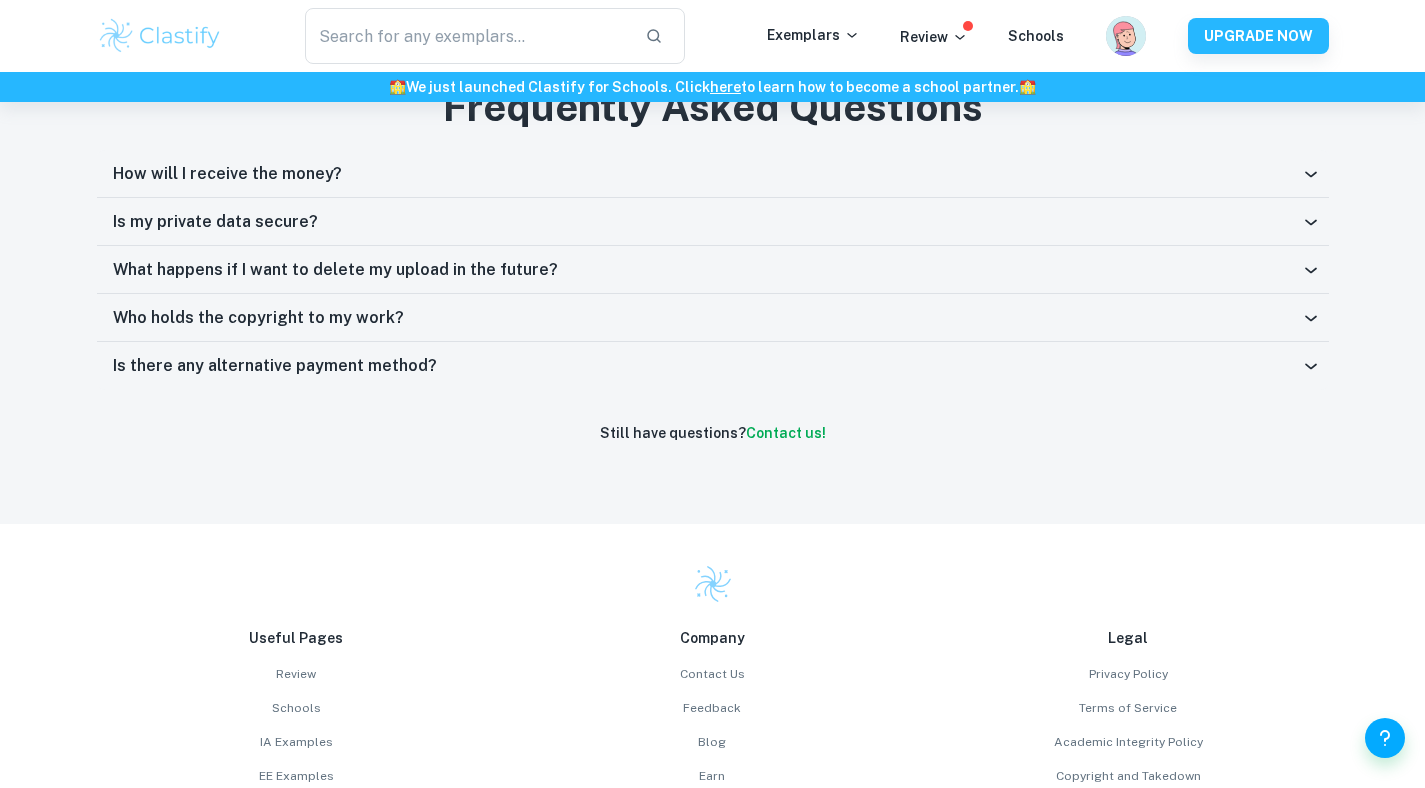 scroll, scrollTop: 1736, scrollLeft: 0, axis: vertical 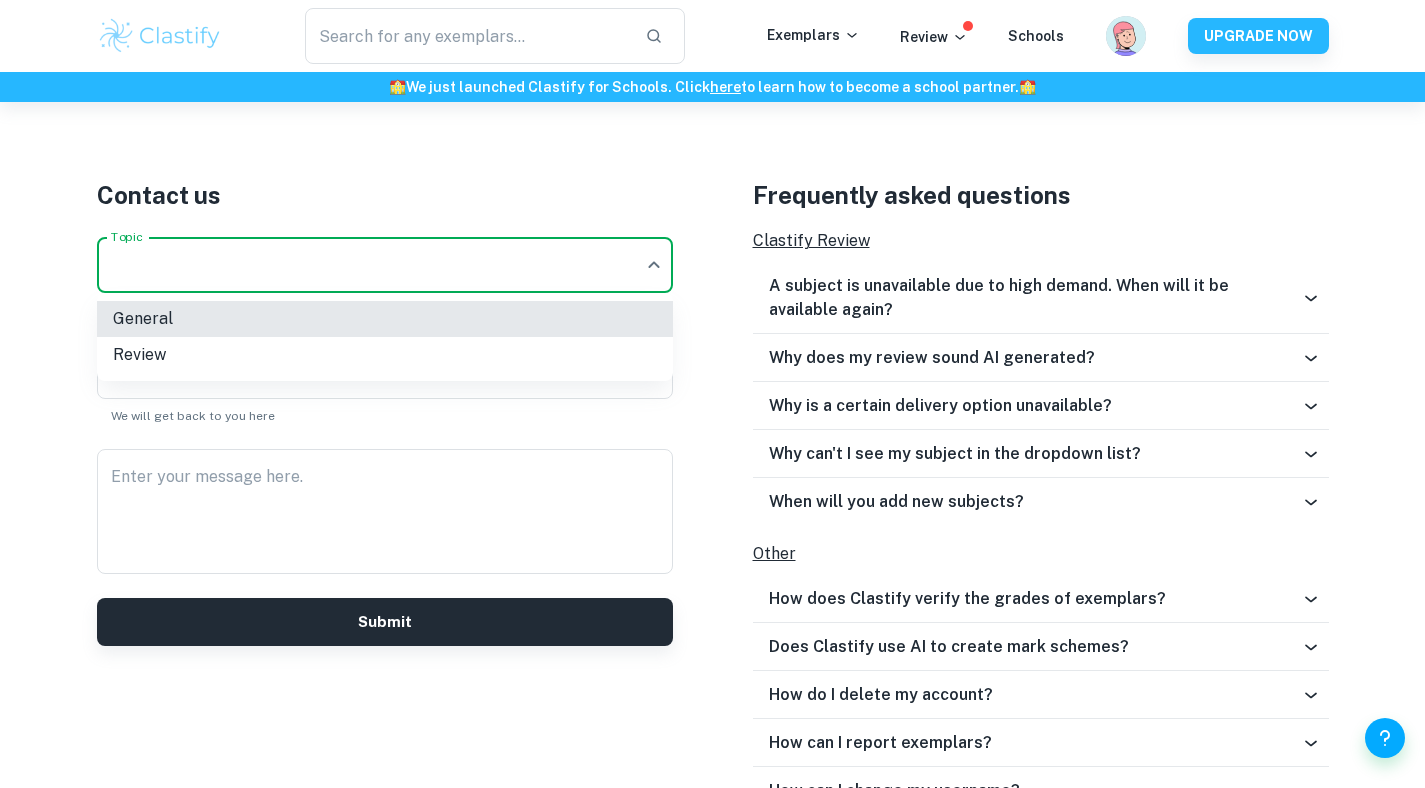 click on "We value your privacy We use cookies to enhance your browsing experience, serve personalised ads or content, and analyse our traffic. By clicking "Accept All", you consent to our use of cookies.   Cookie Policy Customise   Reject All   Accept All   Customise Consent Preferences   We use cookies to help you navigate efficiently and perform certain functions. You will find detailed information about all cookies under each consent category below. The cookies that are categorised as "Necessary" are stored on your browser as they are essential for enabling the basic functionalities of the site. ...  Show more For more information on how Google's third-party cookies operate and handle your data, see:   Google Privacy Policy Necessary Always Active Necessary cookies are required to enable the basic features of this site, such as providing secure log-in or adjusting your consent preferences. These cookies do not store any personally identifiable data. Functional Analytics Performance Advertisement Uncategorised" at bounding box center [712, -109] 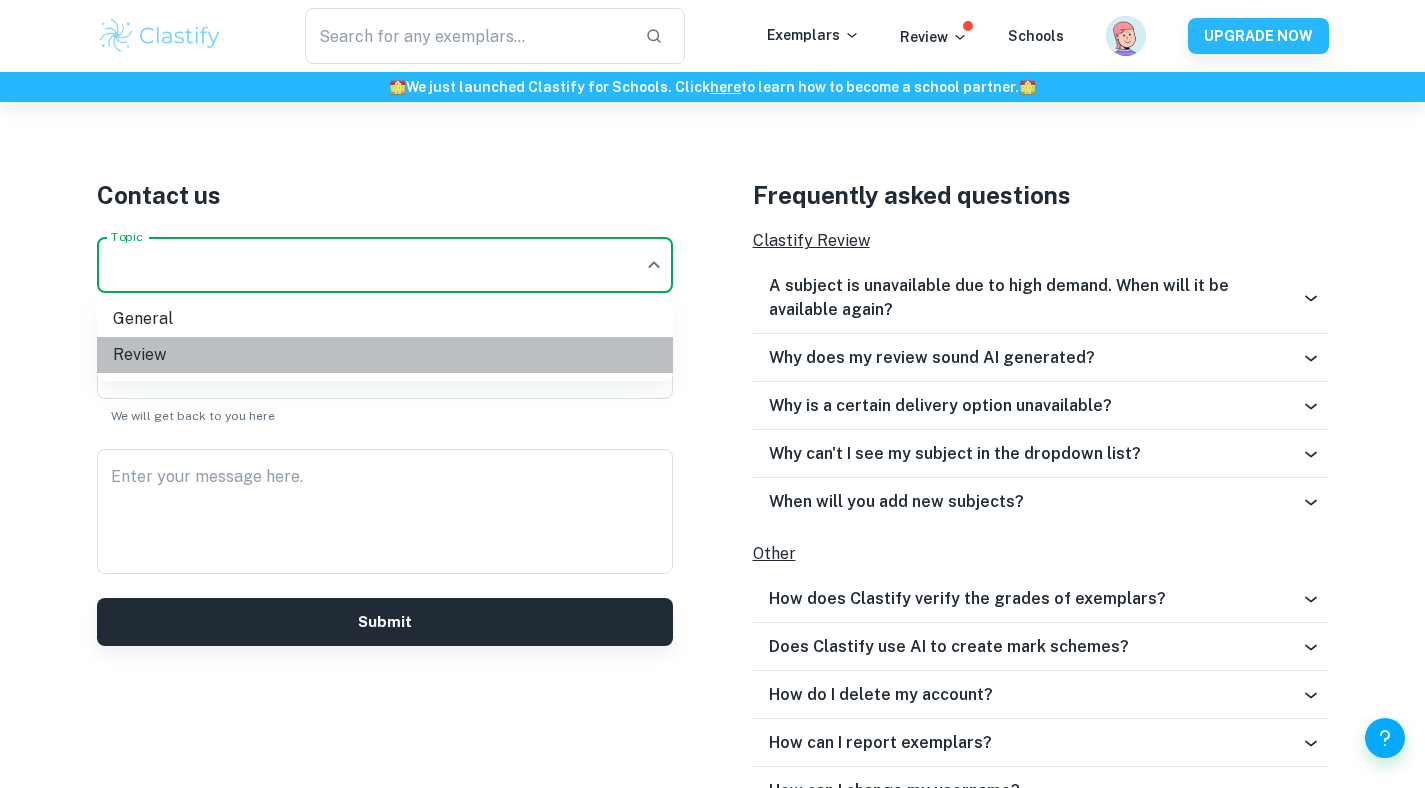 click on "Review" at bounding box center (385, 355) 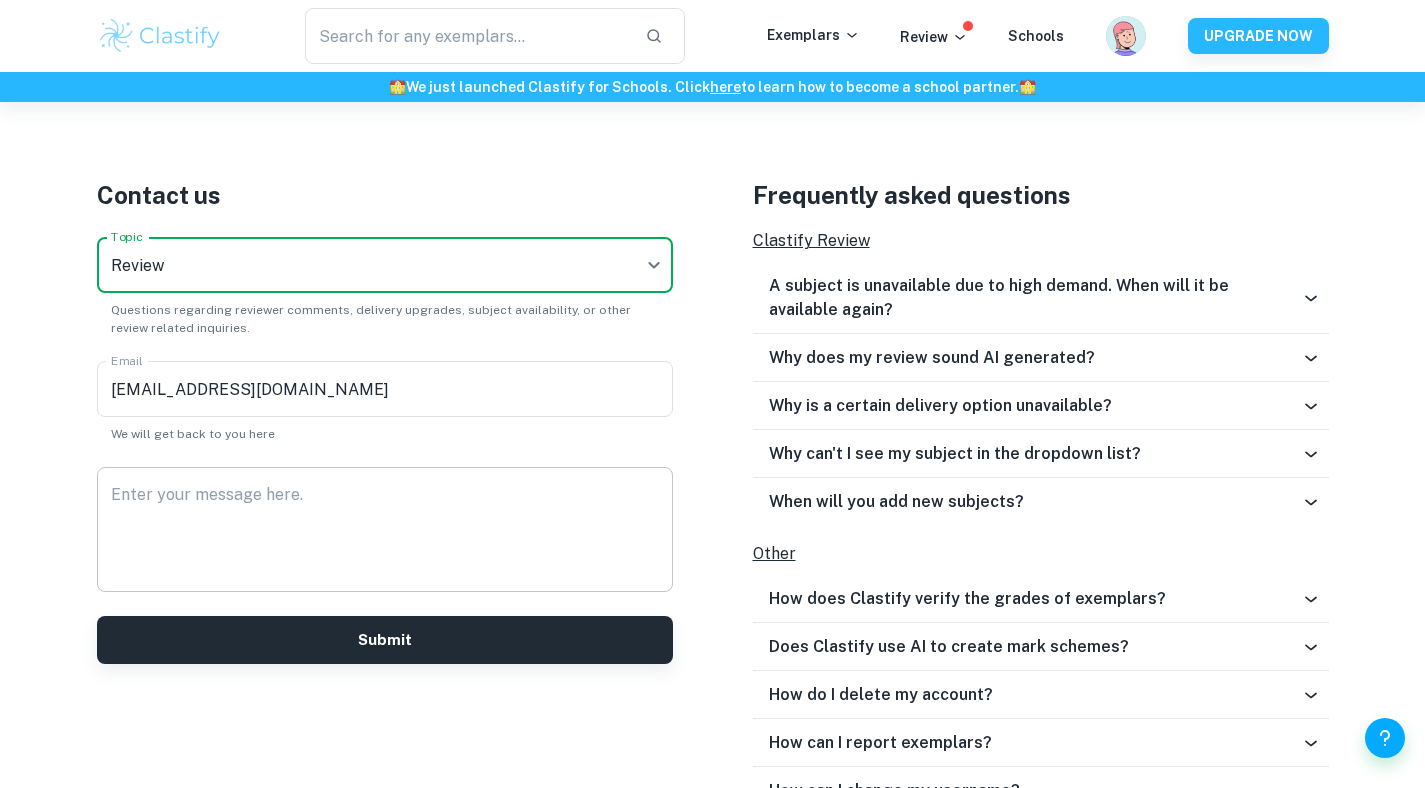 click on "Enter your message here." at bounding box center [385, 530] 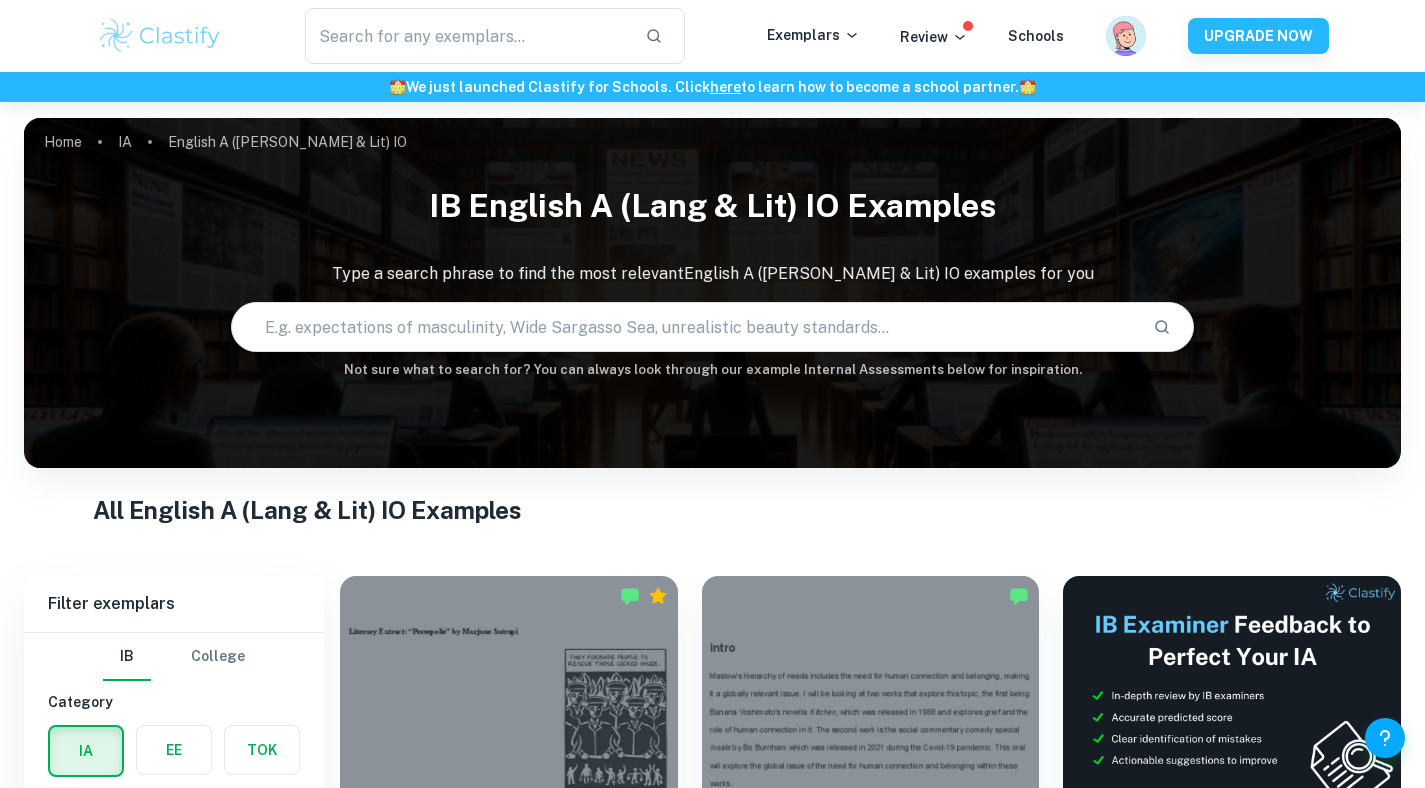 scroll, scrollTop: 0, scrollLeft: 0, axis: both 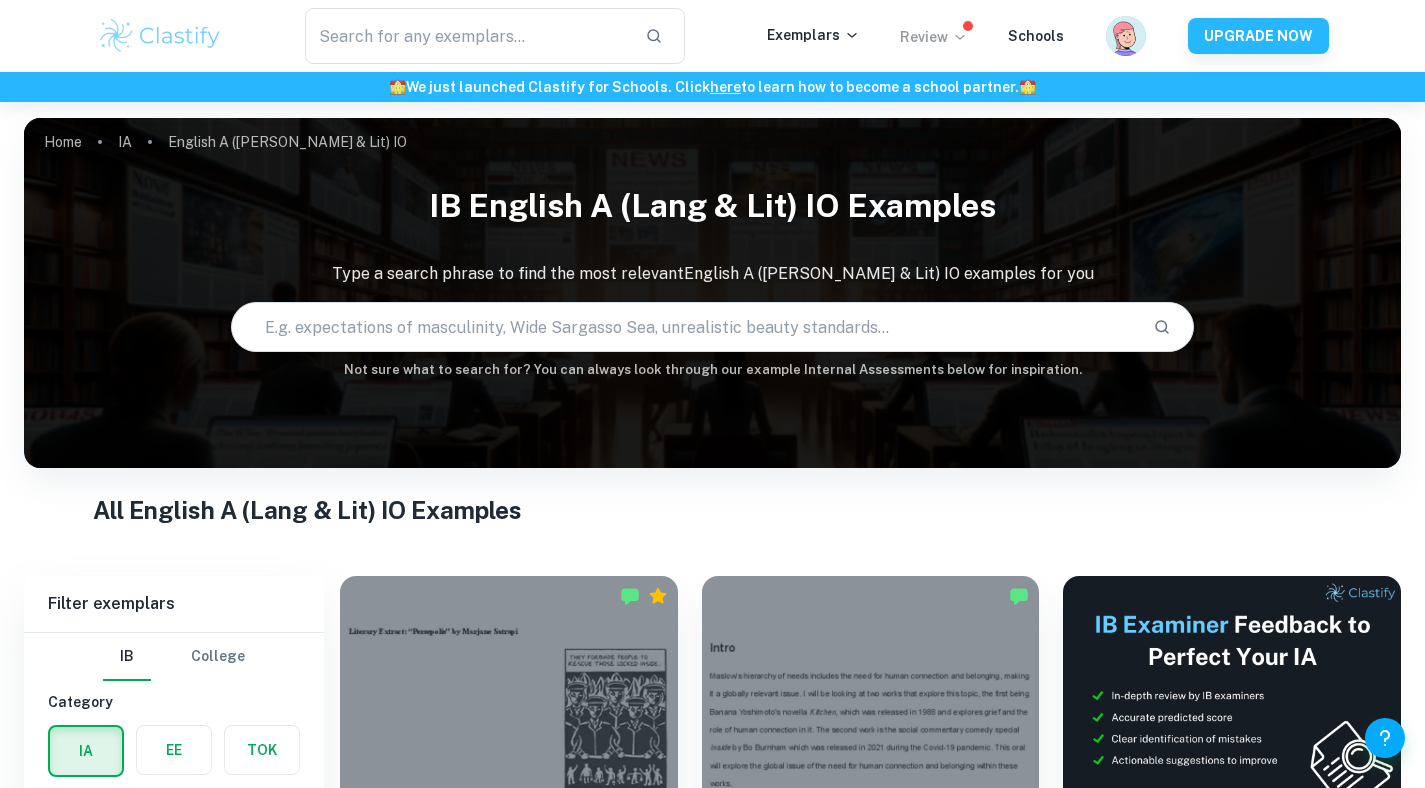 click on "Review" at bounding box center [934, 37] 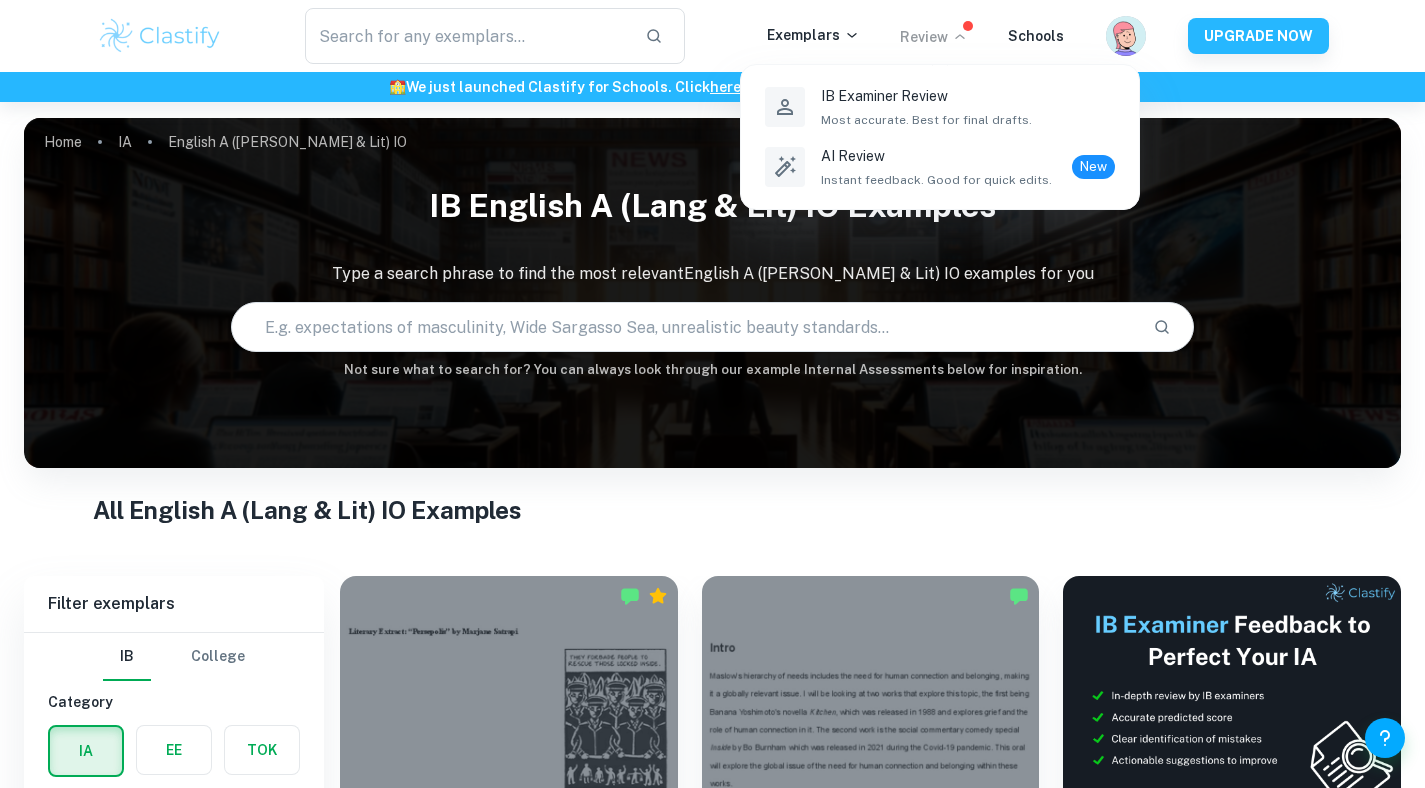click at bounding box center (712, 394) 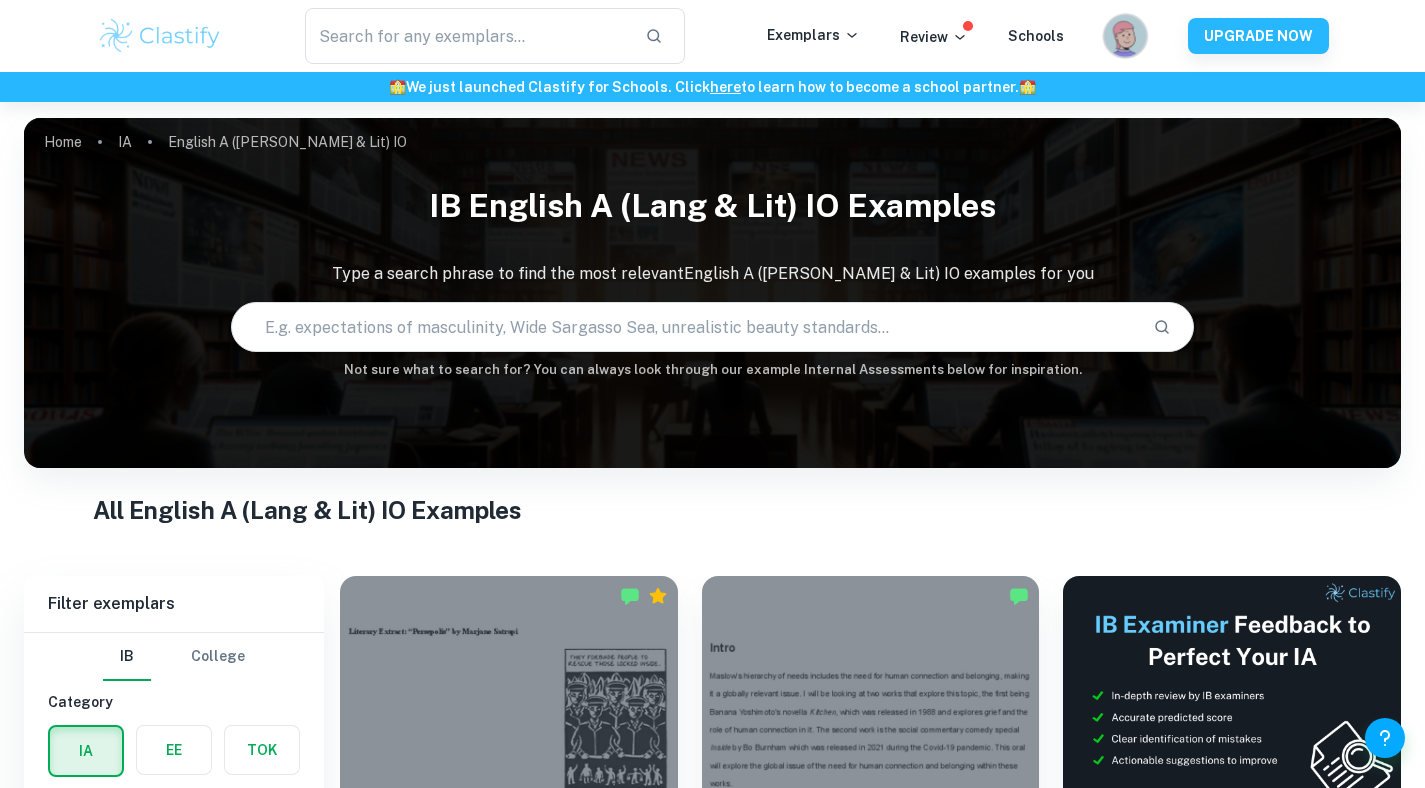 click 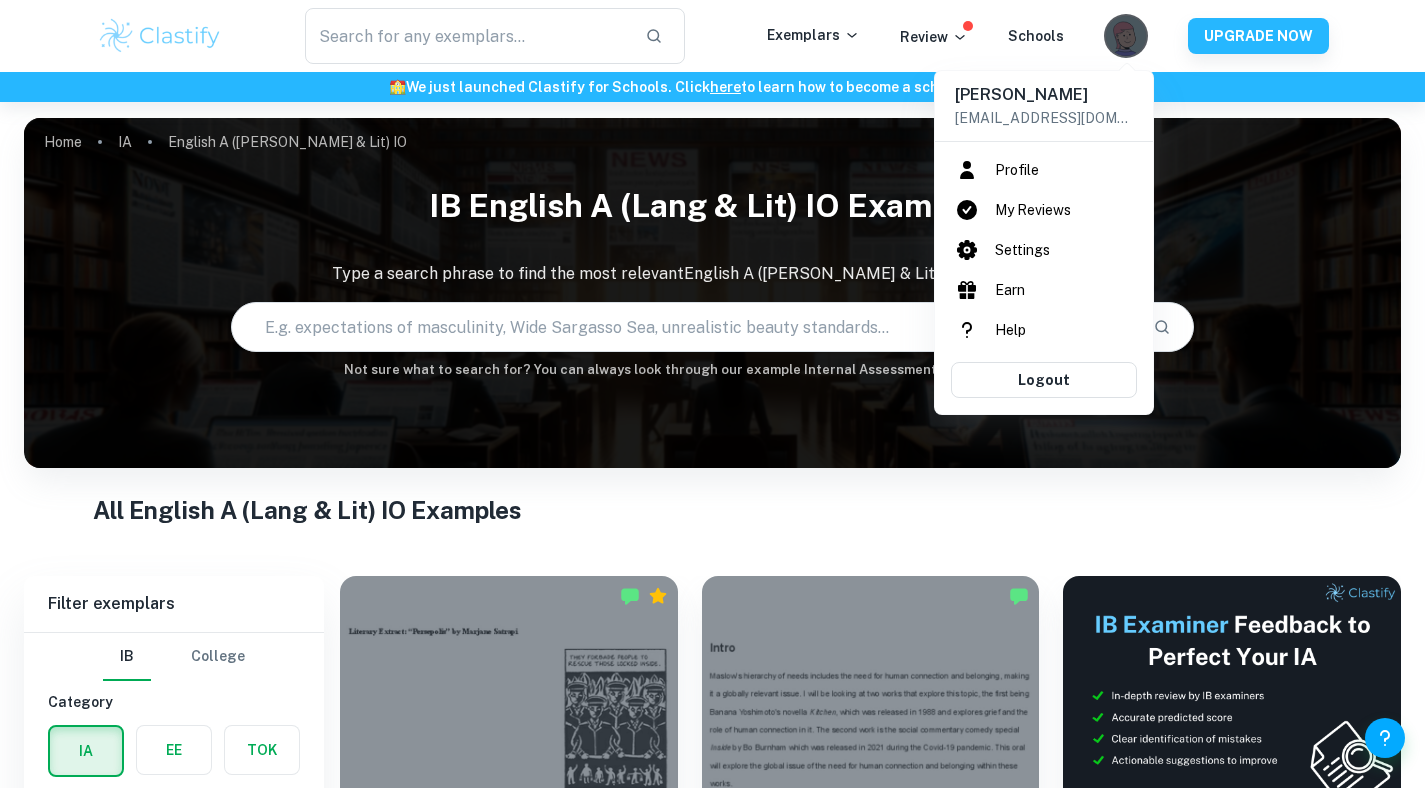 click on "My Reviews" at bounding box center [1044, 210] 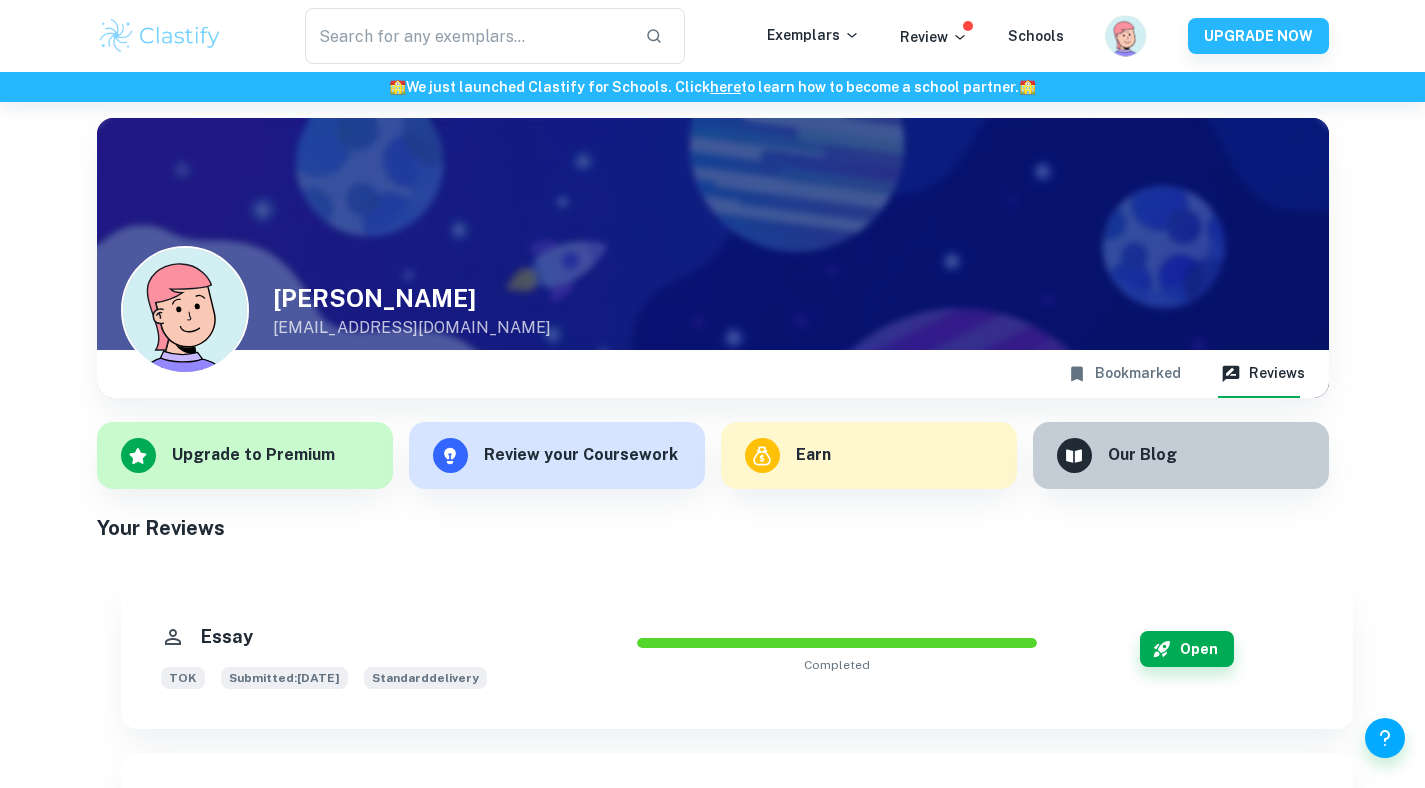 click 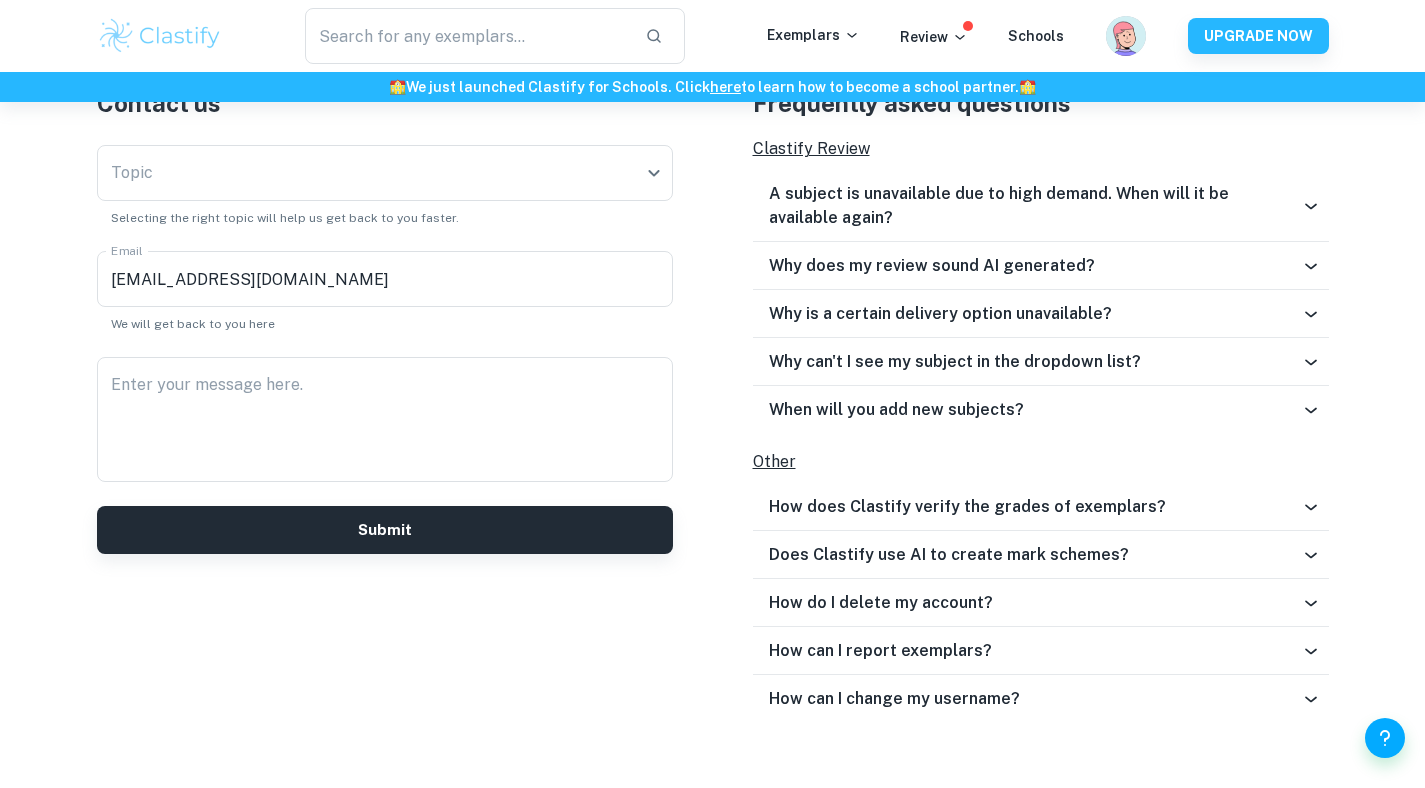 scroll, scrollTop: 736, scrollLeft: 0, axis: vertical 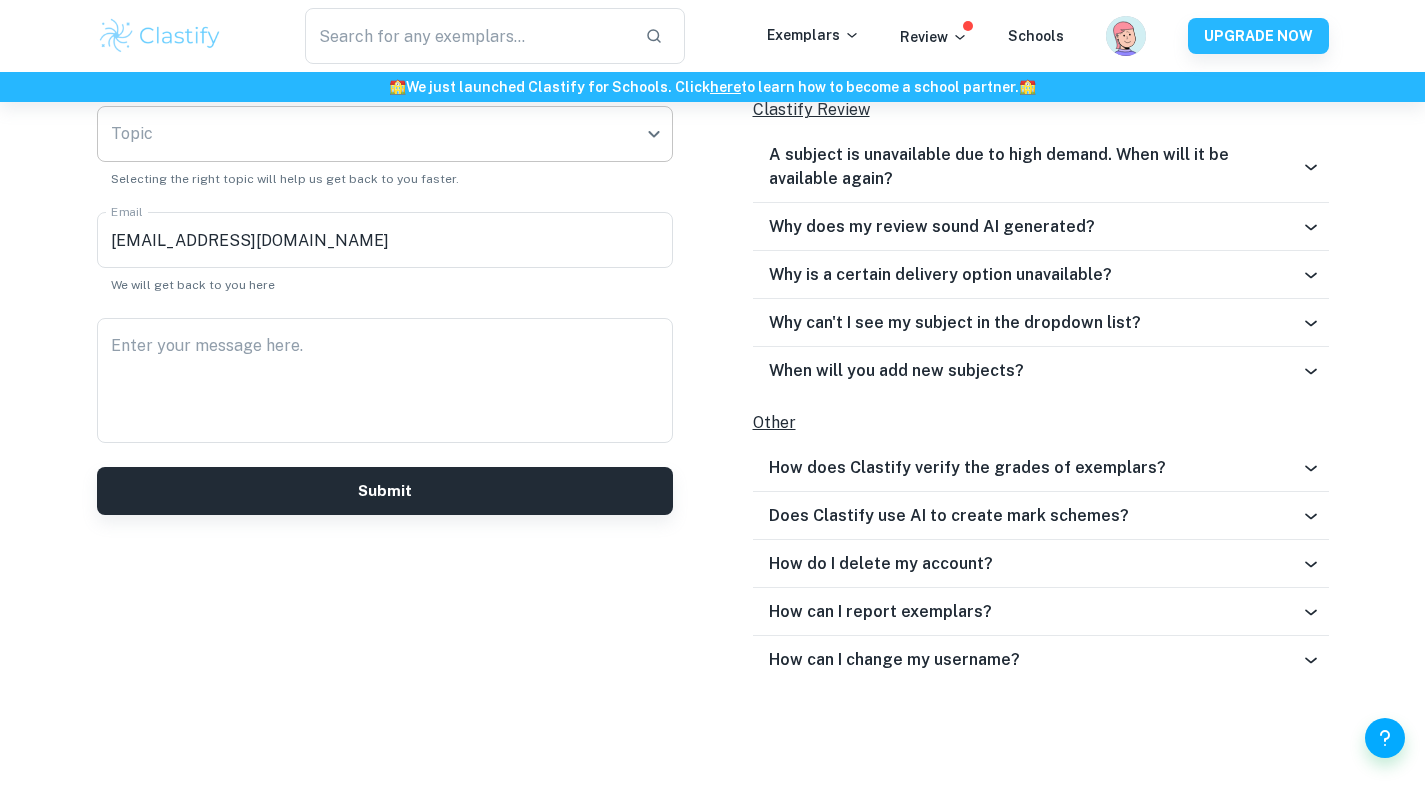 click on "We value your privacy We use cookies to enhance your browsing experience, serve personalised ads or content, and analyse our traffic. By clicking "Accept All", you consent to our use of cookies.   Cookie Policy Customise   Reject All   Accept All   Customise Consent Preferences   We use cookies to help you navigate efficiently and perform certain functions. You will find detailed information about all cookies under each consent category below. The cookies that are categorised as "Necessary" are stored on your browser as they are essential for enabling the basic functionalities of the site. ...  Show more For more information on how Google's third-party cookies operate and handle your data, see:   Google Privacy Policy Necessary Always Active Necessary cookies are required to enable the basic features of this site, such as providing secure log-in or adjusting your consent preferences. These cookies do not store any personally identifiable data. Functional Analytics Performance Advertisement Uncategorised" at bounding box center (712, -240) 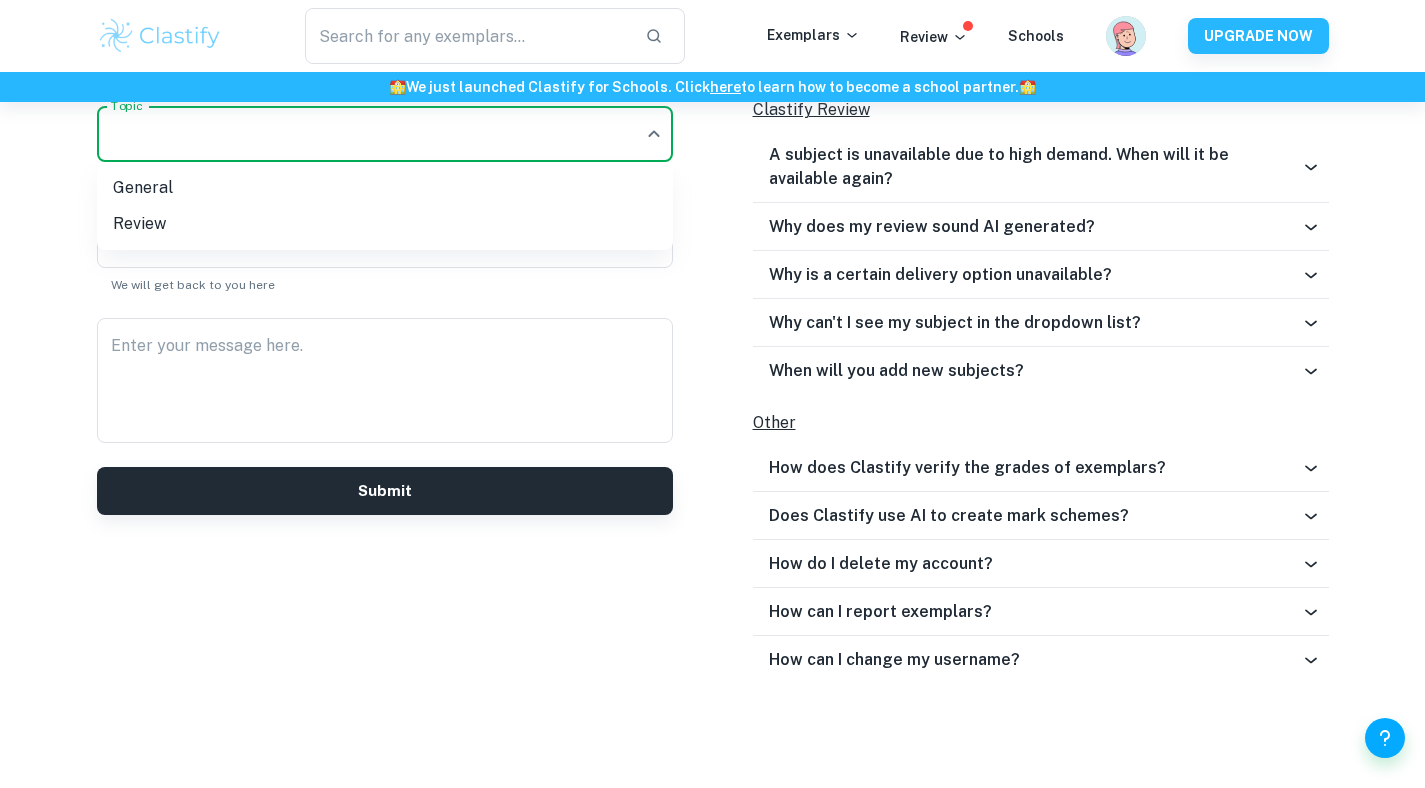 click on "Review" at bounding box center [385, 224] 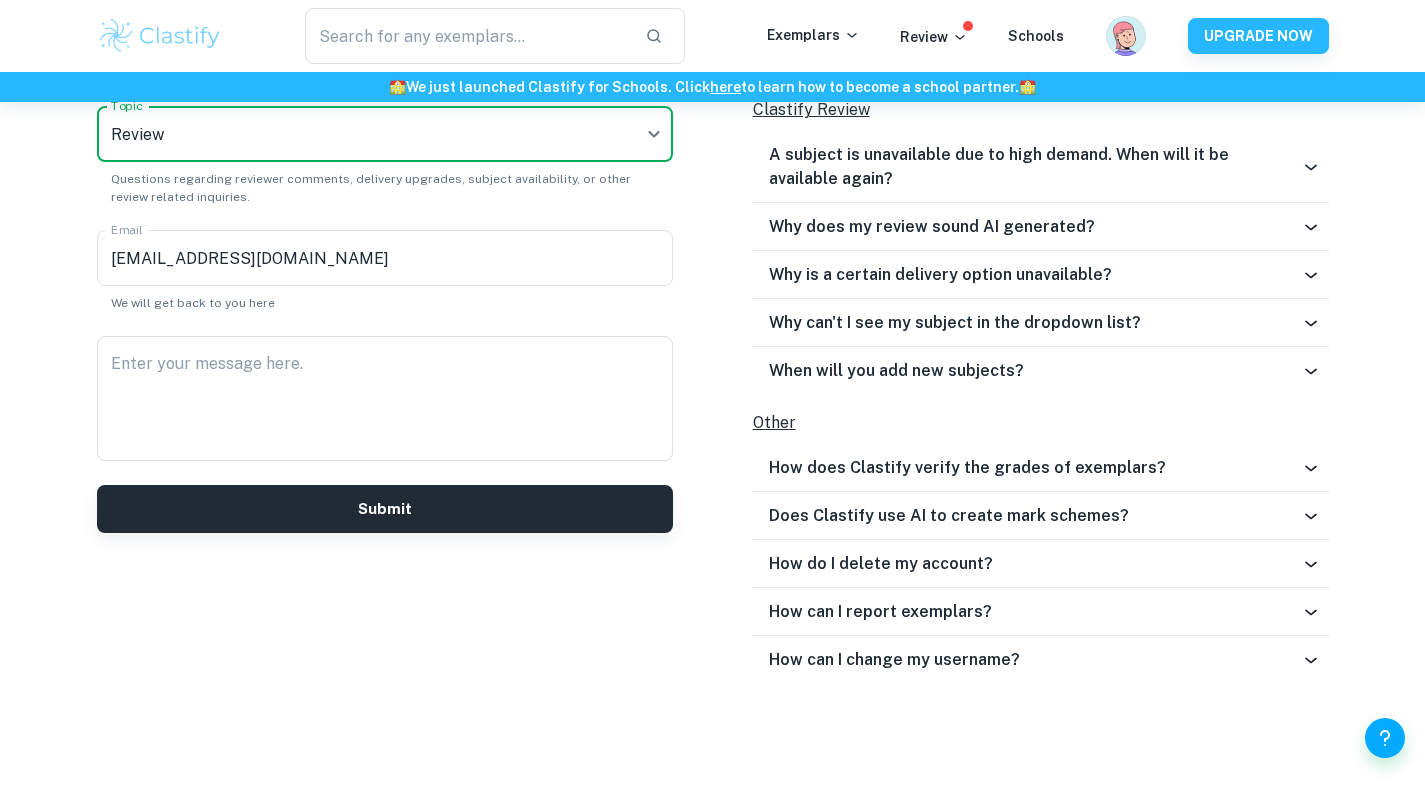 click on "We value your privacy We use cookies to enhance your browsing experience, serve personalised ads or content, and analyse our traffic. By clicking "Accept All", you consent to our use of cookies.   Cookie Policy Customise   Reject All   Accept All   Customise Consent Preferences   We use cookies to help you navigate efficiently and perform certain functions. You will find detailed information about all cookies under each consent category below. The cookies that are categorised as "Necessary" are stored on your browser as they are essential for enabling the basic functionalities of the site. ...  Show more For more information on how Google's third-party cookies operate and handle your data, see:   Google Privacy Policy Necessary Always Active Necessary cookies are required to enable the basic features of this site, such as providing secure log-in or adjusting your consent preferences. These cookies do not store any personally identifiable data. Functional Analytics Performance Advertisement Uncategorised" at bounding box center [712, -240] 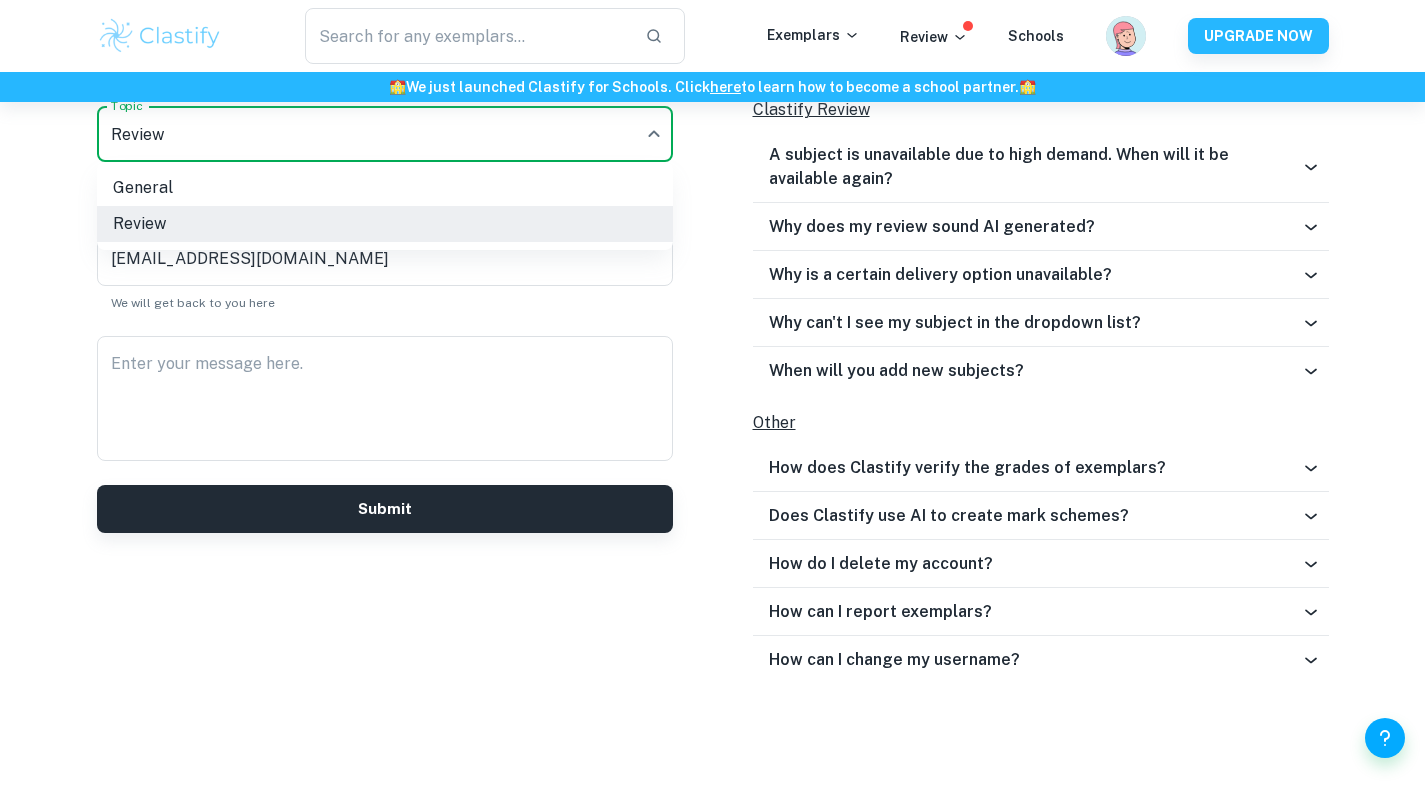 click on "General" at bounding box center [385, 188] 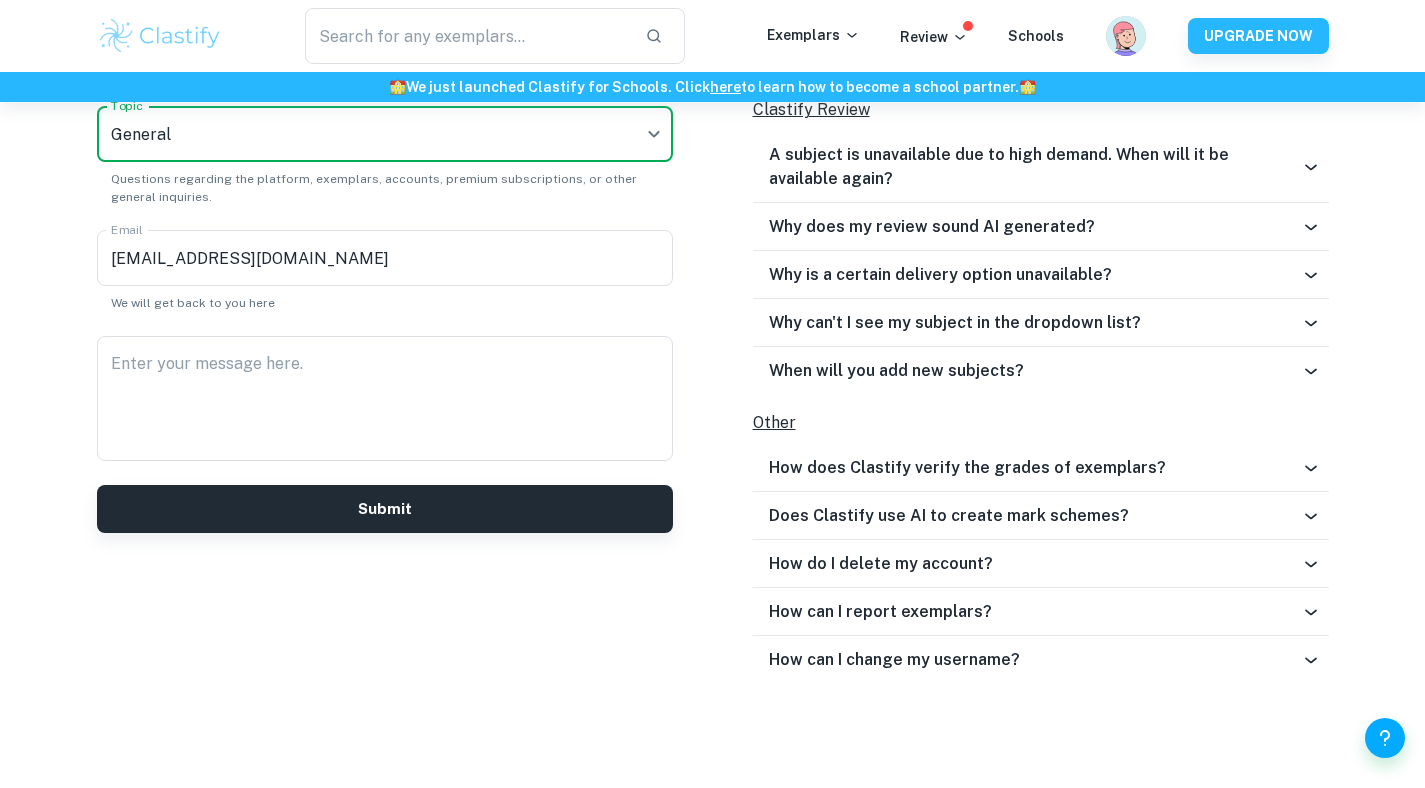click on "We value your privacy We use cookies to enhance your browsing experience, serve personalised ads or content, and analyse our traffic. By clicking "Accept All", you consent to our use of cookies.   Cookie Policy Customise   Reject All   Accept All   Customise Consent Preferences   We use cookies to help you navigate efficiently and perform certain functions. You will find detailed information about all cookies under each consent category below. The cookies that are categorised as "Necessary" are stored on your browser as they are essential for enabling the basic functionalities of the site. ...  Show more For more information on how Google's third-party cookies operate and handle your data, see:   Google Privacy Policy Necessary Always Active Necessary cookies are required to enable the basic features of this site, such as providing secure log-in or adjusting your consent preferences. These cookies do not store any personally identifiable data. Functional Analytics Performance Advertisement Uncategorised" at bounding box center (712, -240) 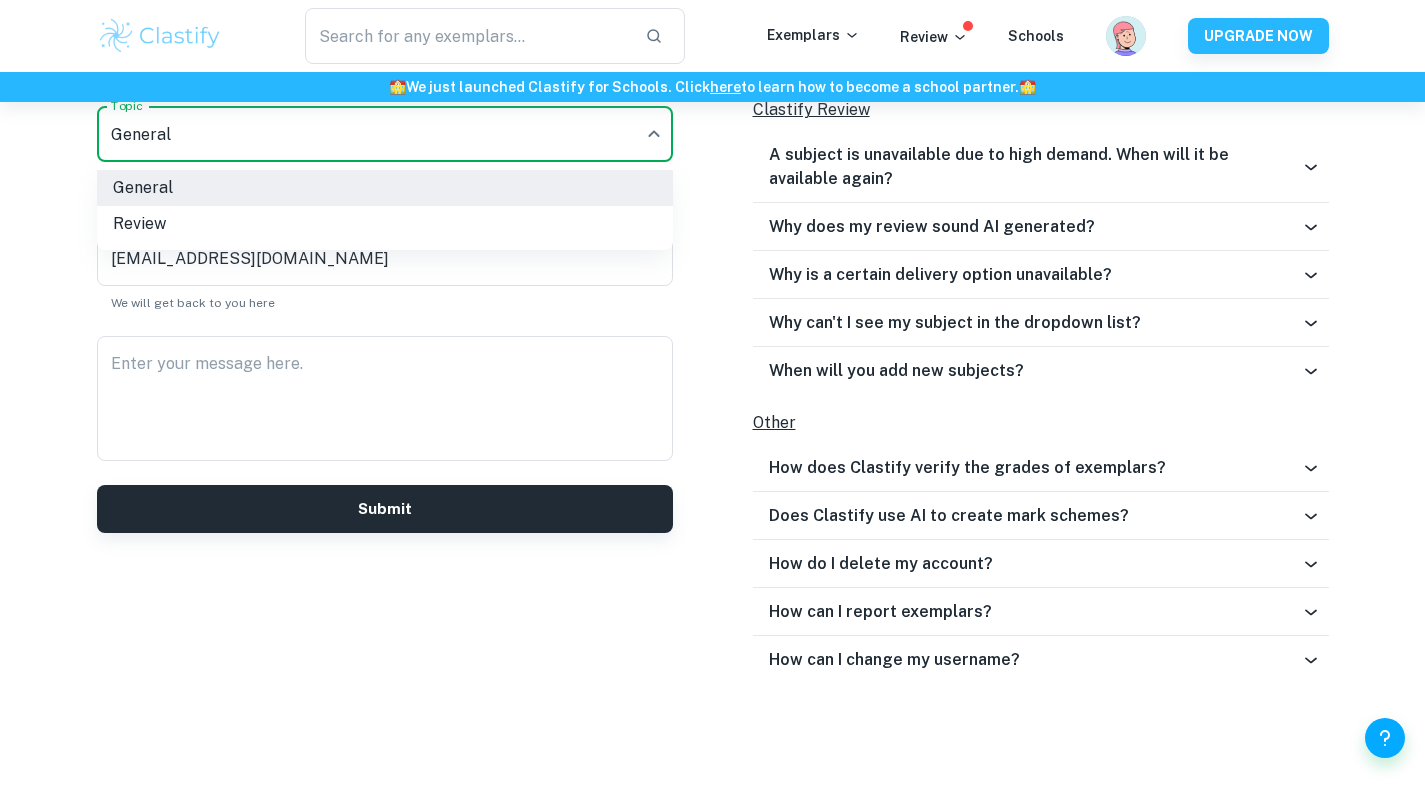 click at bounding box center [712, 394] 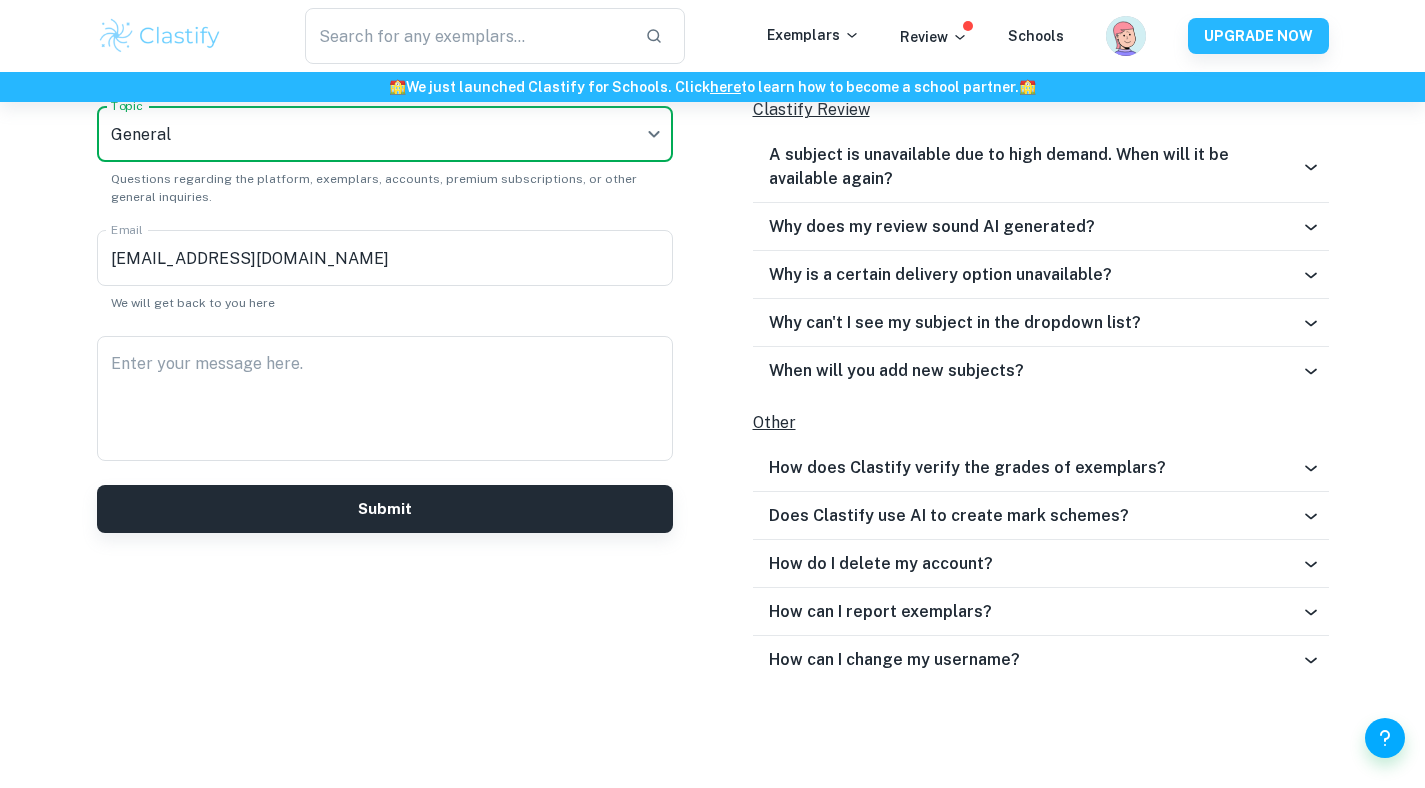 click on "We value your privacy We use cookies to enhance your browsing experience, serve personalised ads or content, and analyse our traffic. By clicking "Accept All", you consent to our use of cookies.   Cookie Policy Customise   Reject All   Accept All   Customise Consent Preferences   We use cookies to help you navigate efficiently and perform certain functions. You will find detailed information about all cookies under each consent category below. The cookies that are categorised as "Necessary" are stored on your browser as they are essential for enabling the basic functionalities of the site. ...  Show more For more information on how Google's third-party cookies operate and handle your data, see:   Google Privacy Policy Necessary Always Active Necessary cookies are required to enable the basic features of this site, such as providing secure log-in or adjusting your consent preferences. These cookies do not store any personally identifiable data. Functional Analytics Performance Advertisement Uncategorised" at bounding box center [712, -240] 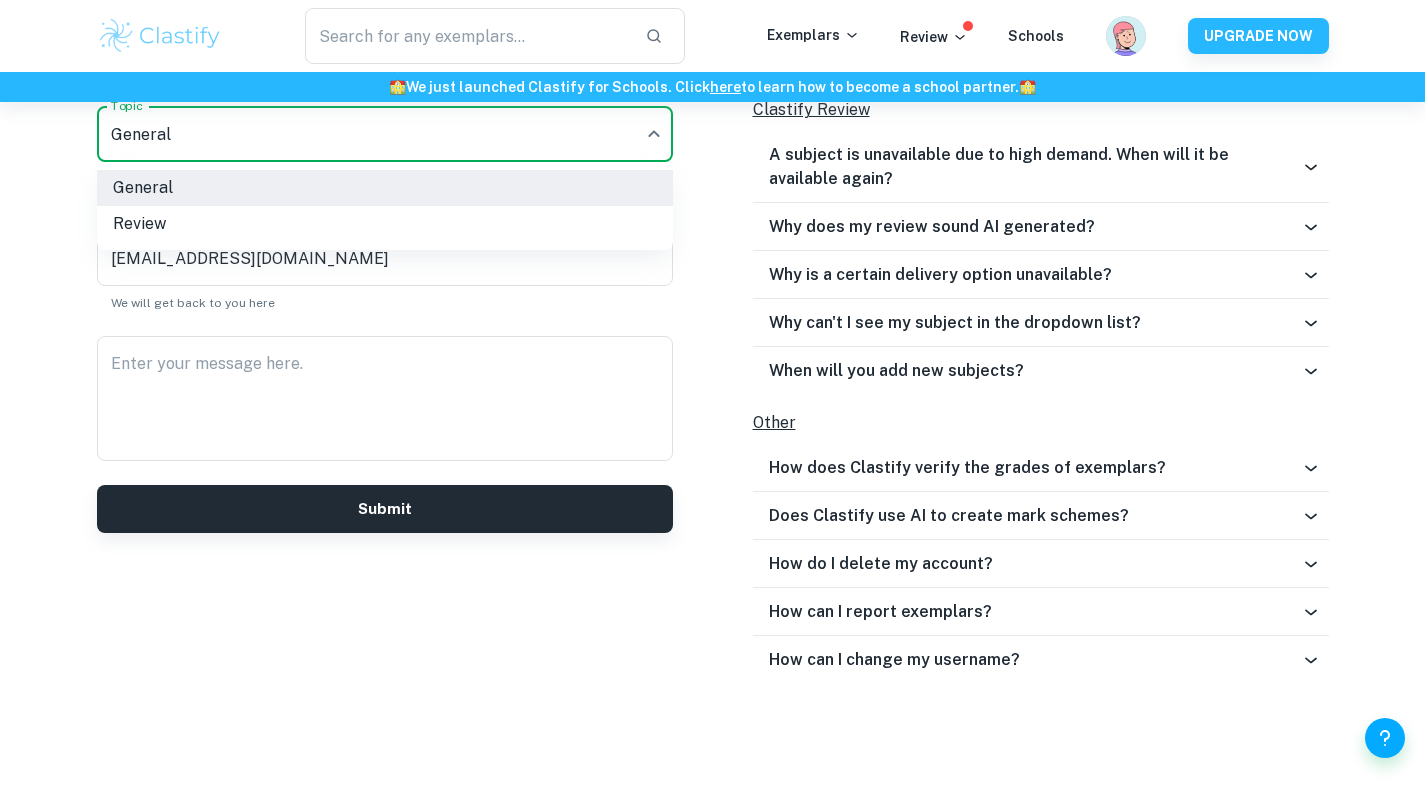 click on "Review" at bounding box center [385, 224] 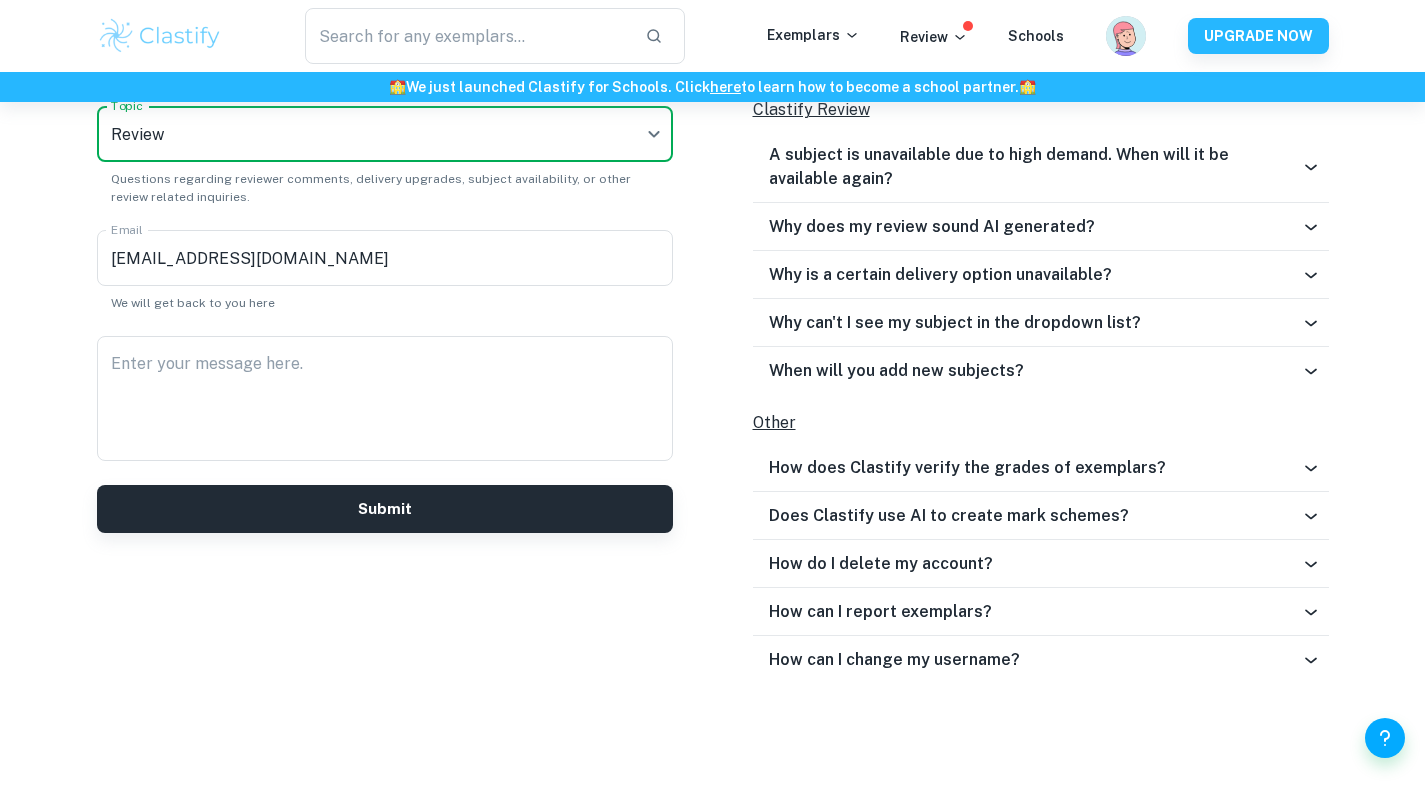 click on "Enter your message here." at bounding box center (385, 399) 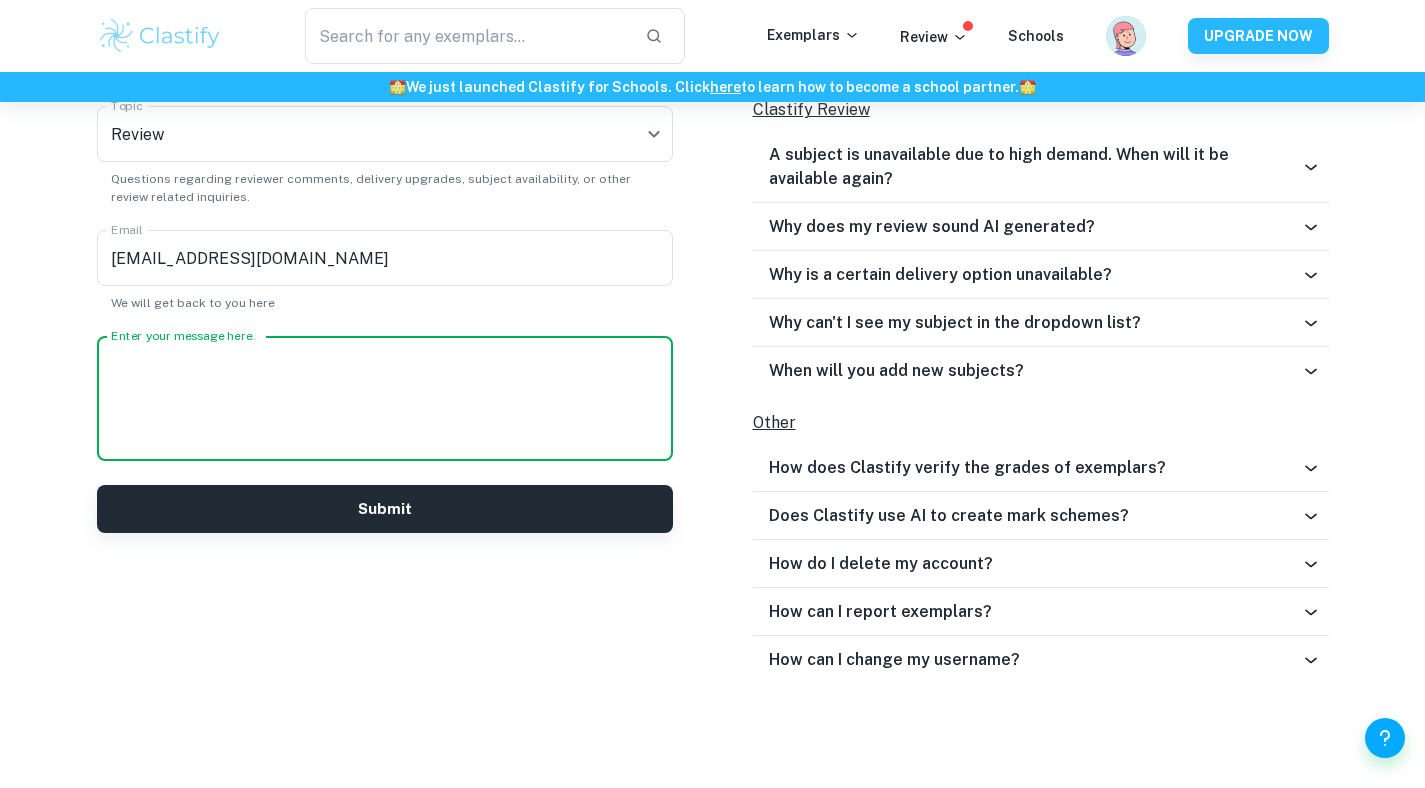 paste on "Hi Clastify Team,
I appreciate the reviewer pointing out that my TOK essay focused too narrowly on the discipline of Psychology rather than the broader Area of Knowledge of Human Sciences. However, I was disappointed that the feedback stopped there and didn’t offer any meaningful guidance on how to improve or restructure the essay.
I understand that my essay may have had limitations, but that’s exactly why I sought full feedback — to understand how to develop it more effectively. Unfortunately, the review I received was minimal and didn’t address the criteria in depth (e.g., argument strength, real-life examples, structure, or engagement with the prescribed title). I also had to follow up to even receive this brief comment, which makes me feel I didn’t get the value I paid for.
Given this, I’d like to request a refund or a review credit for a future piece of work. I hope you understand where I’m coming from and would appreciate your help in resolving this.
Best regards," 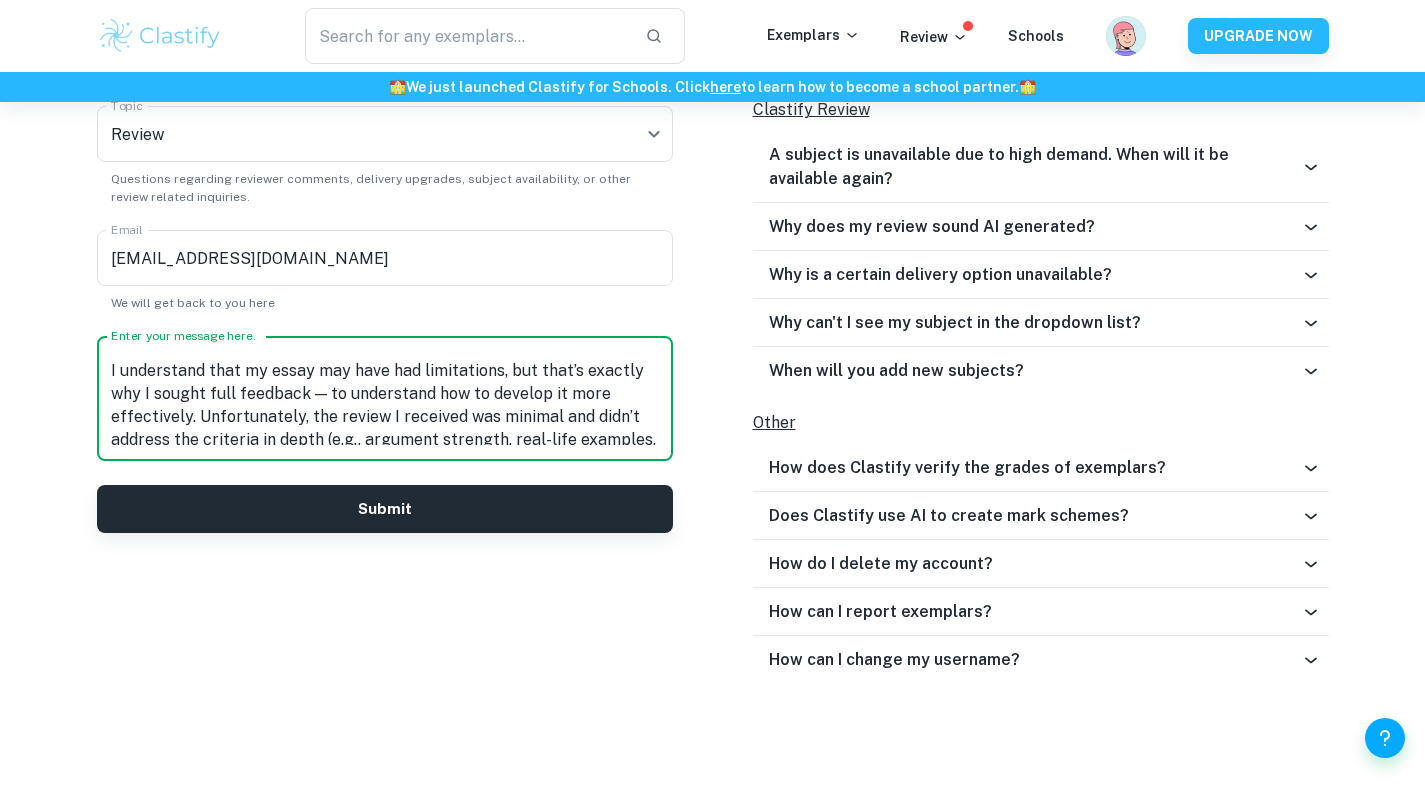 scroll, scrollTop: 0, scrollLeft: 0, axis: both 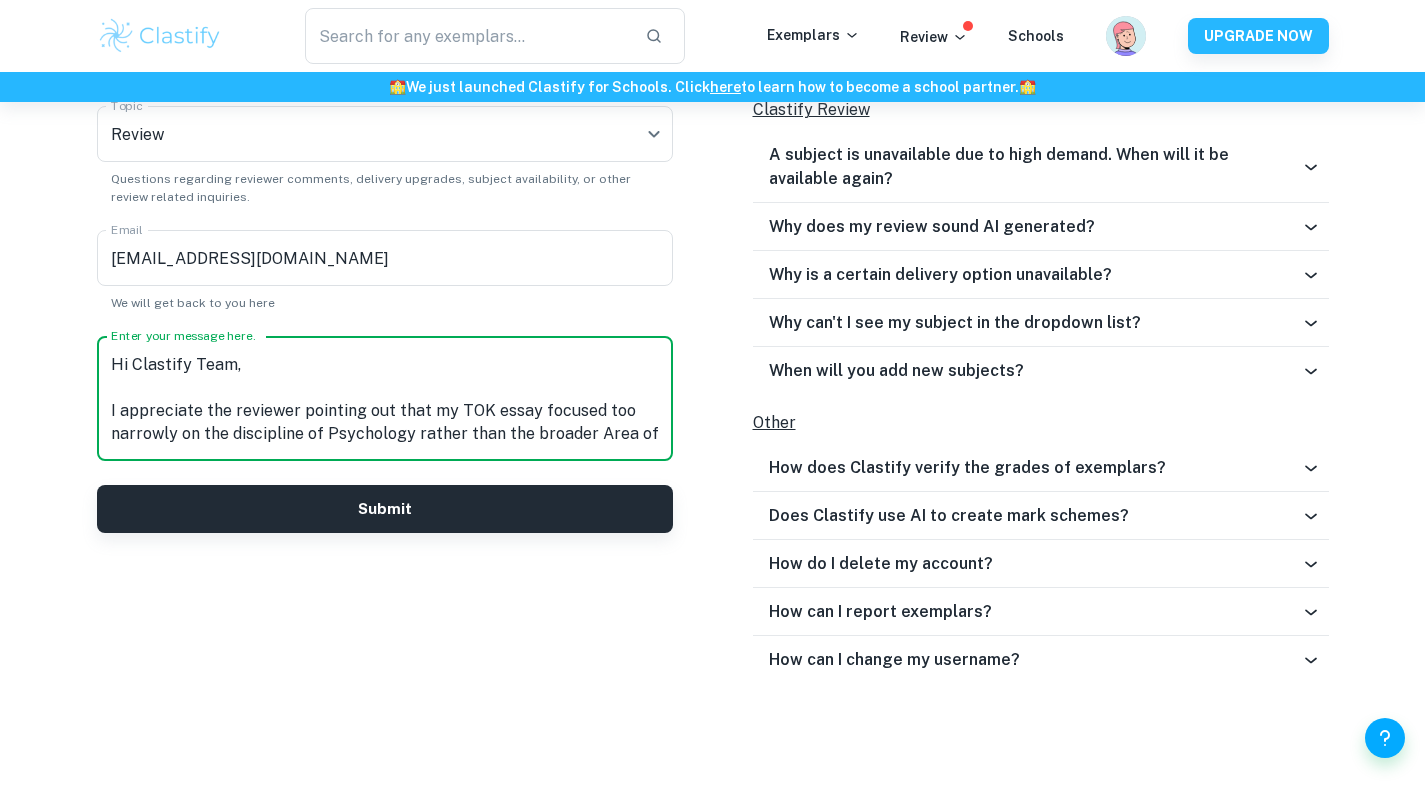 click on "Hi Clastify Team,
I appreciate the reviewer pointing out that my TOK essay focused too narrowly on the discipline of Psychology rather than the broader Area of Knowledge of Human Sciences. However, I was disappointed that the feedback stopped there and didn’t offer any meaningful guidance on how to improve or restructure the essay.
I understand that my essay may have had limitations, but that’s exactly why I sought full feedback — to understand how to develop it more effectively. Unfortunately, the review I received was minimal and didn’t address the criteria in depth (e.g., argument strength, real-life examples, structure, or engagement with the prescribed title). I also had to follow up to even receive this brief comment, which makes me feel I didn’t get the value I paid for.
Given this, I’d like to request a refund or a review credit for a future piece of work. I hope you understand where I’m coming from and would appreciate your help in resolving this.
Best regards," at bounding box center [385, 399] 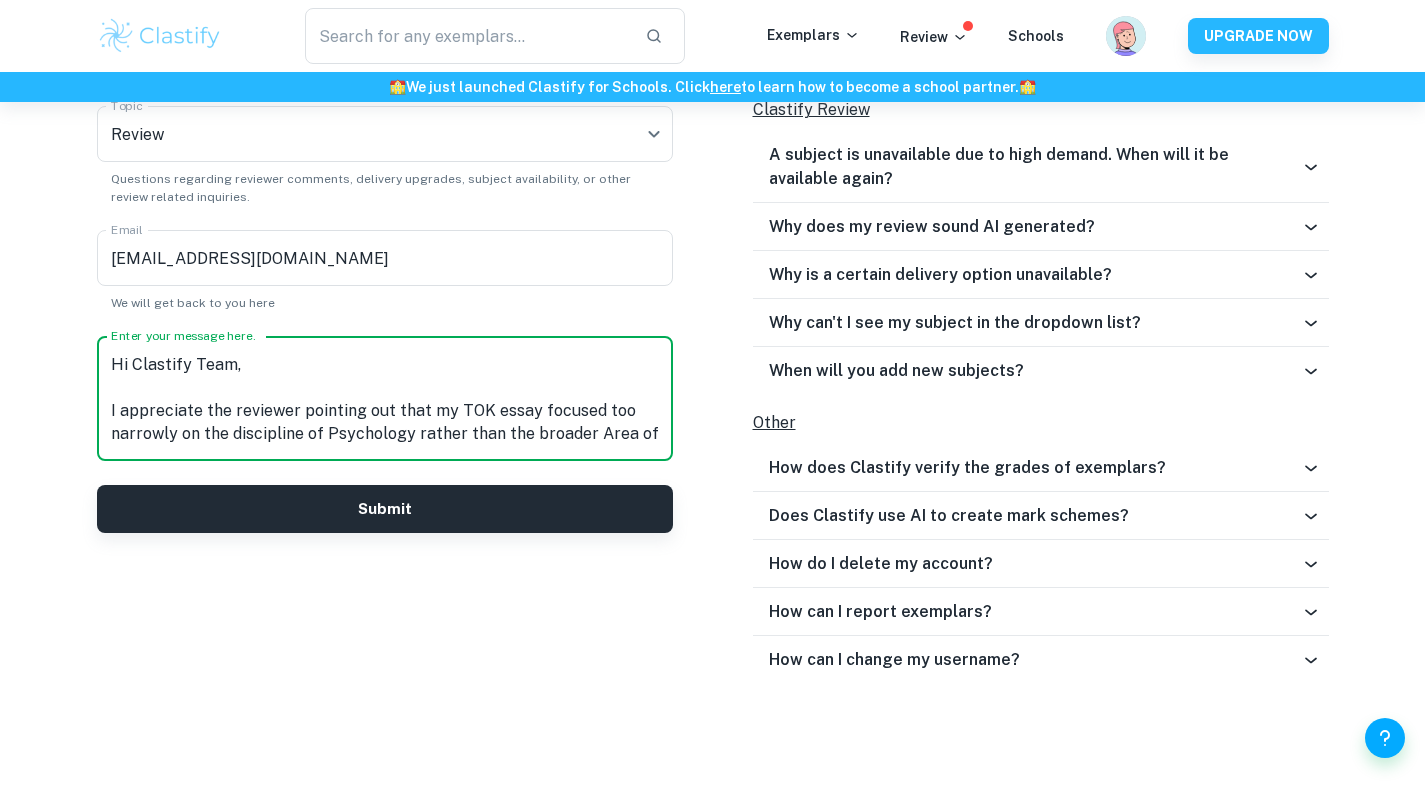 click on "Hi Clastify Team,
I appreciate the reviewer pointing out that my TOK essay focused too narrowly on the discipline of Psychology rather than the broader Area of Knowledge of Human Sciences. However, I was disappointed that the feedback stopped there and didn’t offer any meaningful guidance on how to improve or restructure the essay.
I understand that my essay may have had limitations, but that’s exactly why I sought full feedback — to understand how to develop it more effectively. Unfortunately, the review I received was minimal and didn’t address the criteria in depth (e.g., argument strength, real-life examples, structure, or engagement with the prescribed title). I also had to follow up to even receive this brief comment, which makes me feel I didn’t get the value I paid for.
Given this, I’d like to request a refund or a review credit for a future piece of work. I hope you understand where I’m coming from and would appreciate your help in resolving this.
Best regards, x" at bounding box center (385, 398) 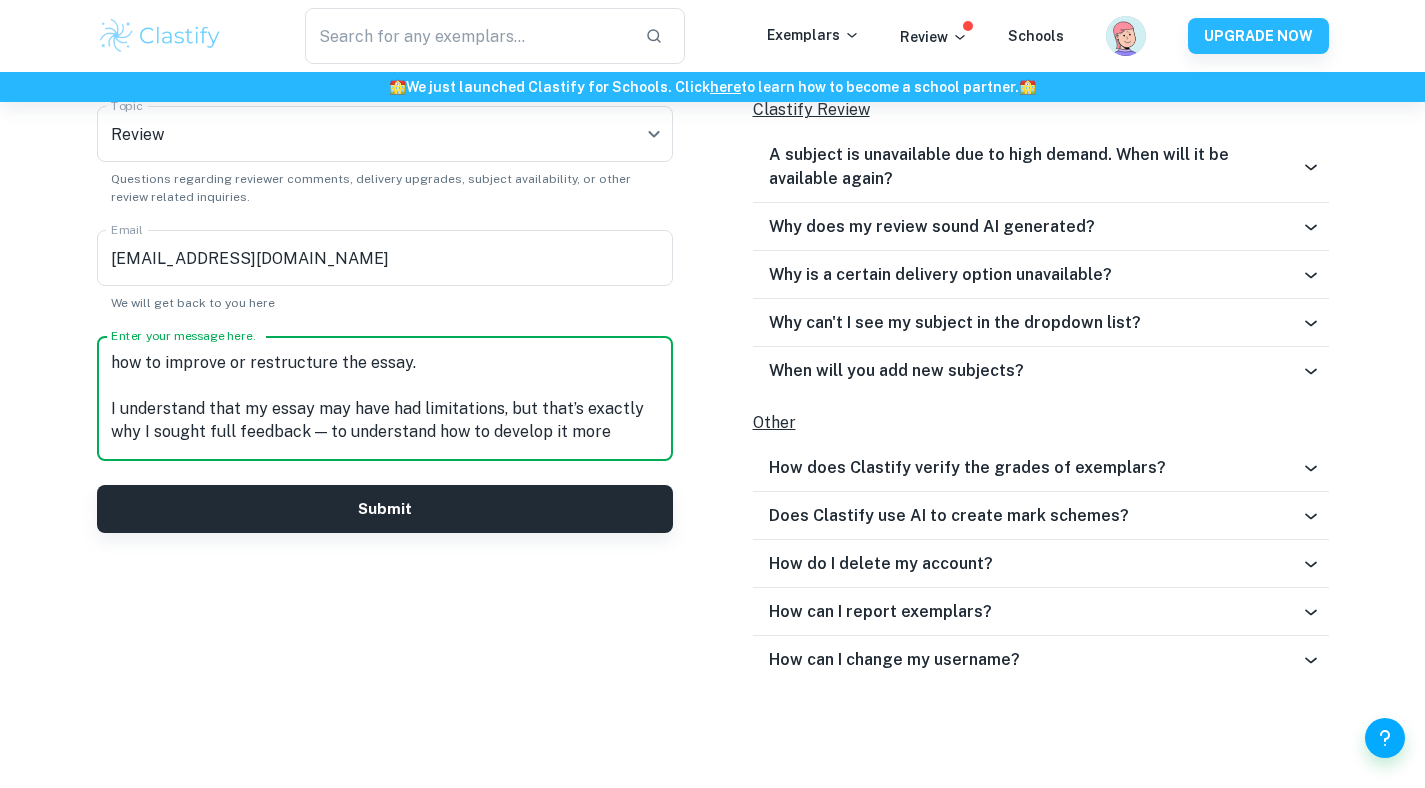 scroll, scrollTop: 147, scrollLeft: 0, axis: vertical 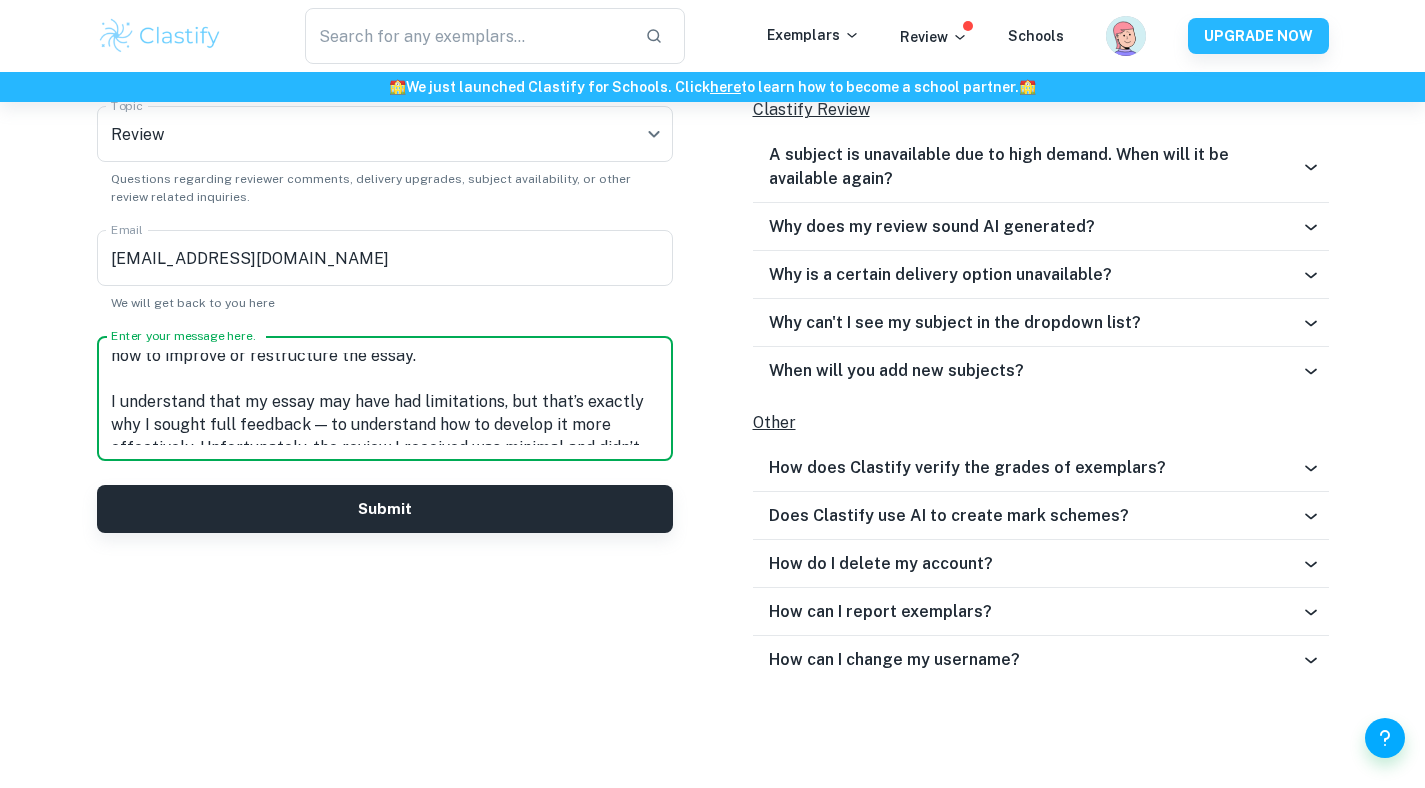 click on "Hi Clastify Team,
I appreciate the reviewer pointing out that my TOK essay focused too narrowly on the discipline of Psychology rather than the broader Area of Knowledge of Human Sciences. However, I was disappointed that the feedback stopped there and didn’t offer any meaningful guidance on how to improve or restructure the essay.
I understand that my essay may have had limitations, but that’s exactly why I sought full feedback — to understand how to develop it more effectively. Unfortunately, the review I received was minimal and didn’t address the criteria in depth (e.g., argument strength, real-life examples, structure, or engagement with the prescribed title). I also had to follow up to even receive this brief comment, which makes me feel I didn’t get the value I paid for.
Given this, I’d like to request a refund or a review credit for a future piece of work. I hope you understand where I’m coming from and would appreciate your help in resolving this.
Best regards," at bounding box center [385, 399] 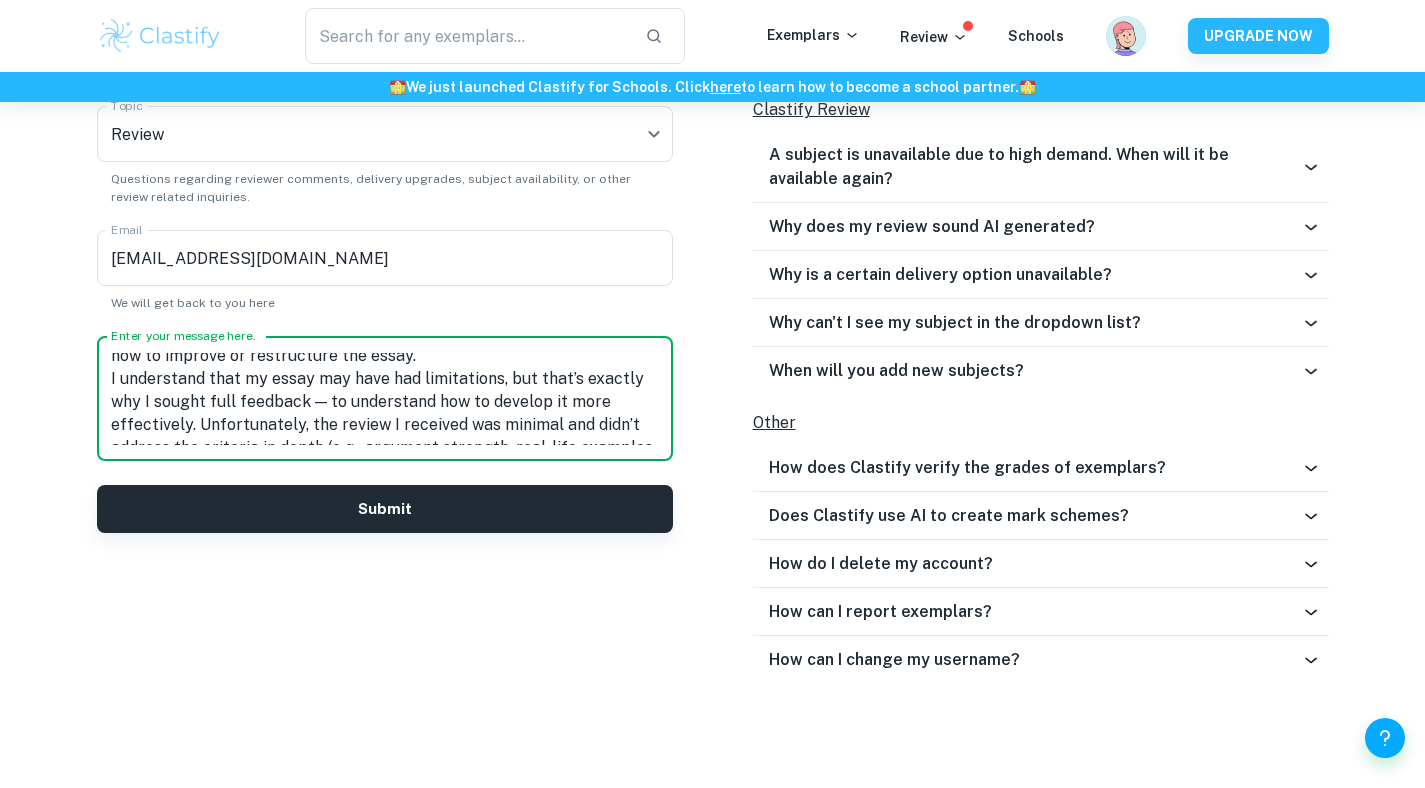 scroll, scrollTop: 124, scrollLeft: 0, axis: vertical 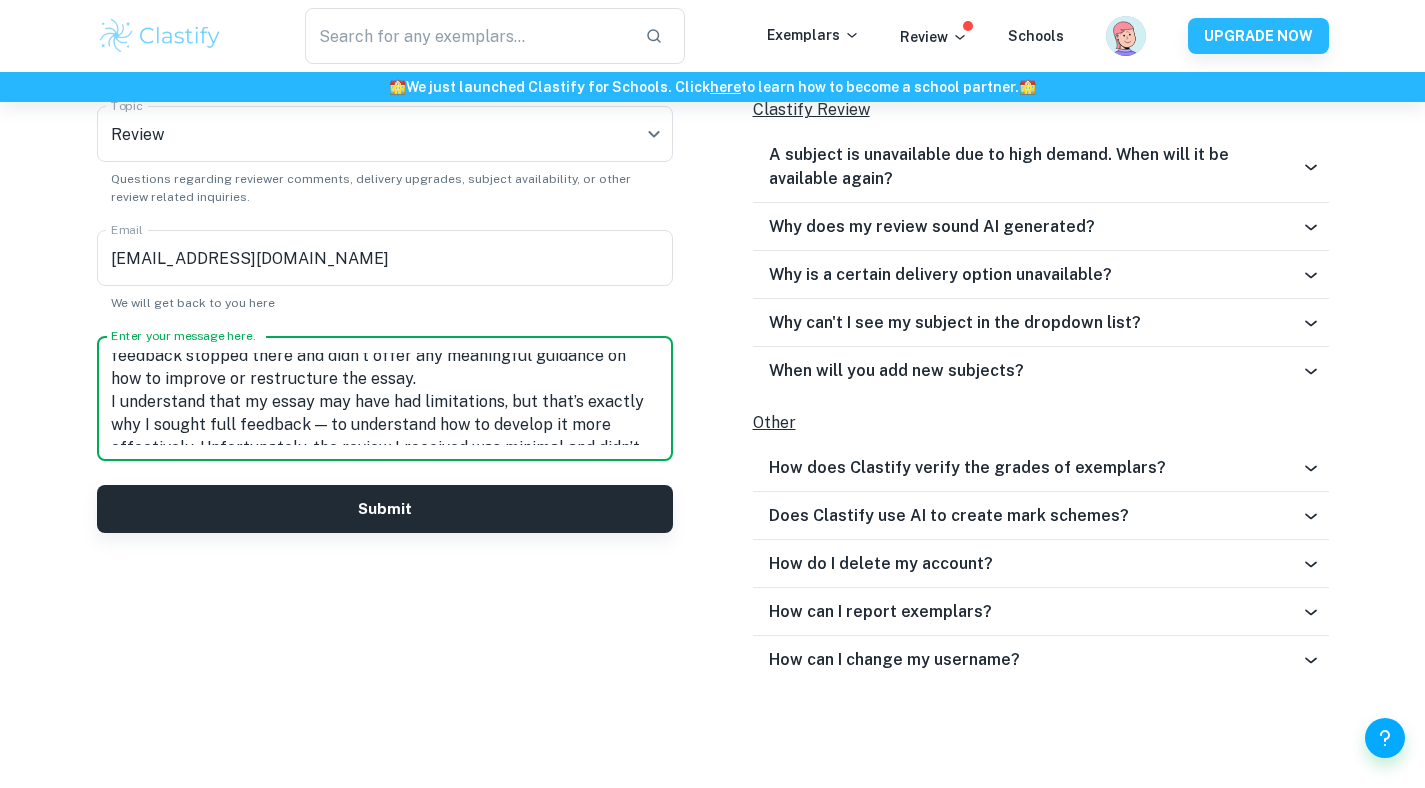 click on "Hi Clastify Team,
I appreciate the reviewer pointing out that my TOK essay focused too narrowly on the discipline of Psychology rather than the broader Area of Knowledge of Human Sciences. However, I was disappointed that the feedback stopped there and didn’t offer any meaningful guidance on how to improve or restructure the essay.
I understand that my essay may have had limitations, but that’s exactly why I sought full feedback — to understand how to develop it more effectively. Unfortunately, the review I received was minimal and didn’t address the criteria in depth (e.g., argument strength, real-life examples, structure, or engagement with the prescribed title). I also had to follow up to even receive this brief comment, which makes me feel I didn’t get the value I paid for.
Given this, I’d like to request a refund or a review credit for a future piece of work. I hope you understand where I’m coming from and would appreciate your help in resolving this.
Best regards," at bounding box center [385, 399] 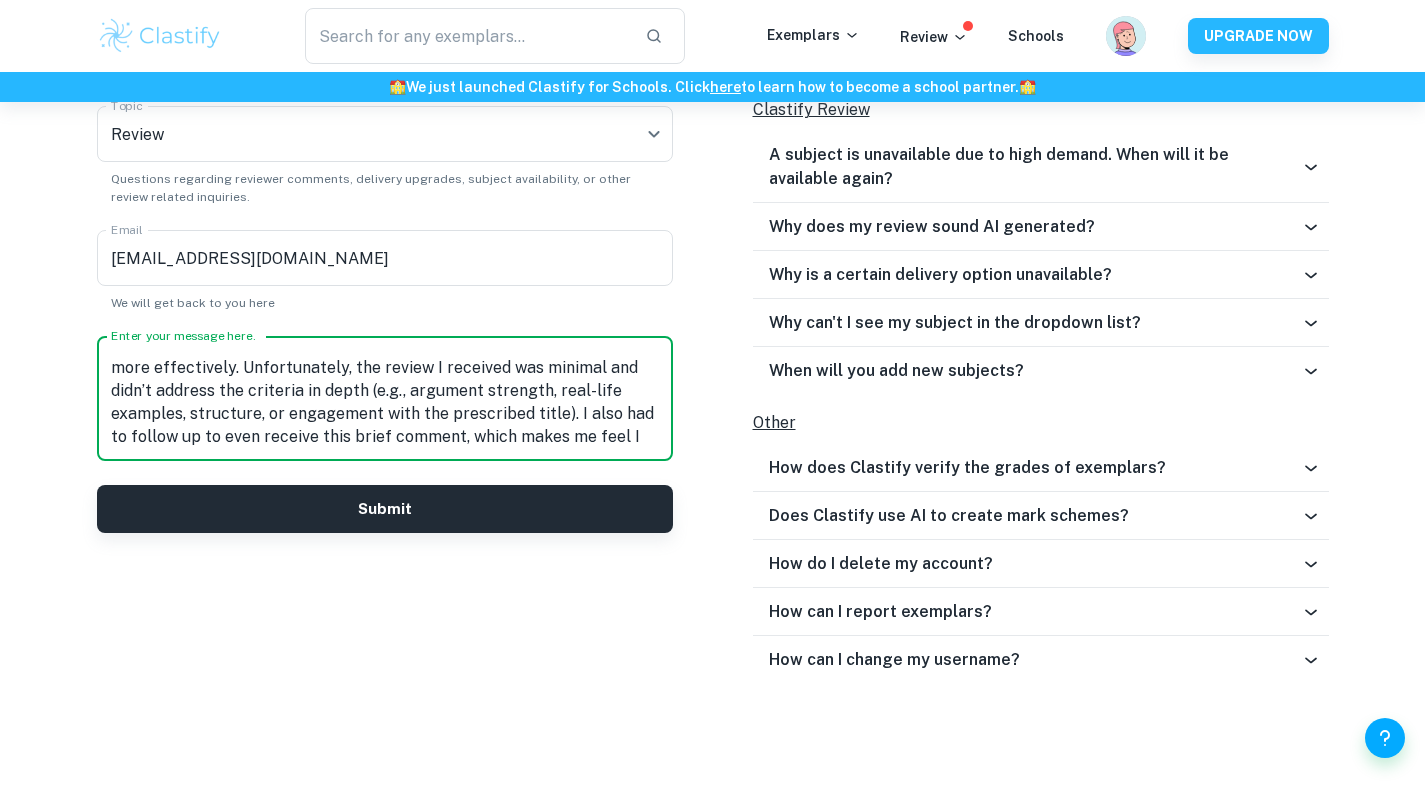scroll, scrollTop: 208, scrollLeft: 0, axis: vertical 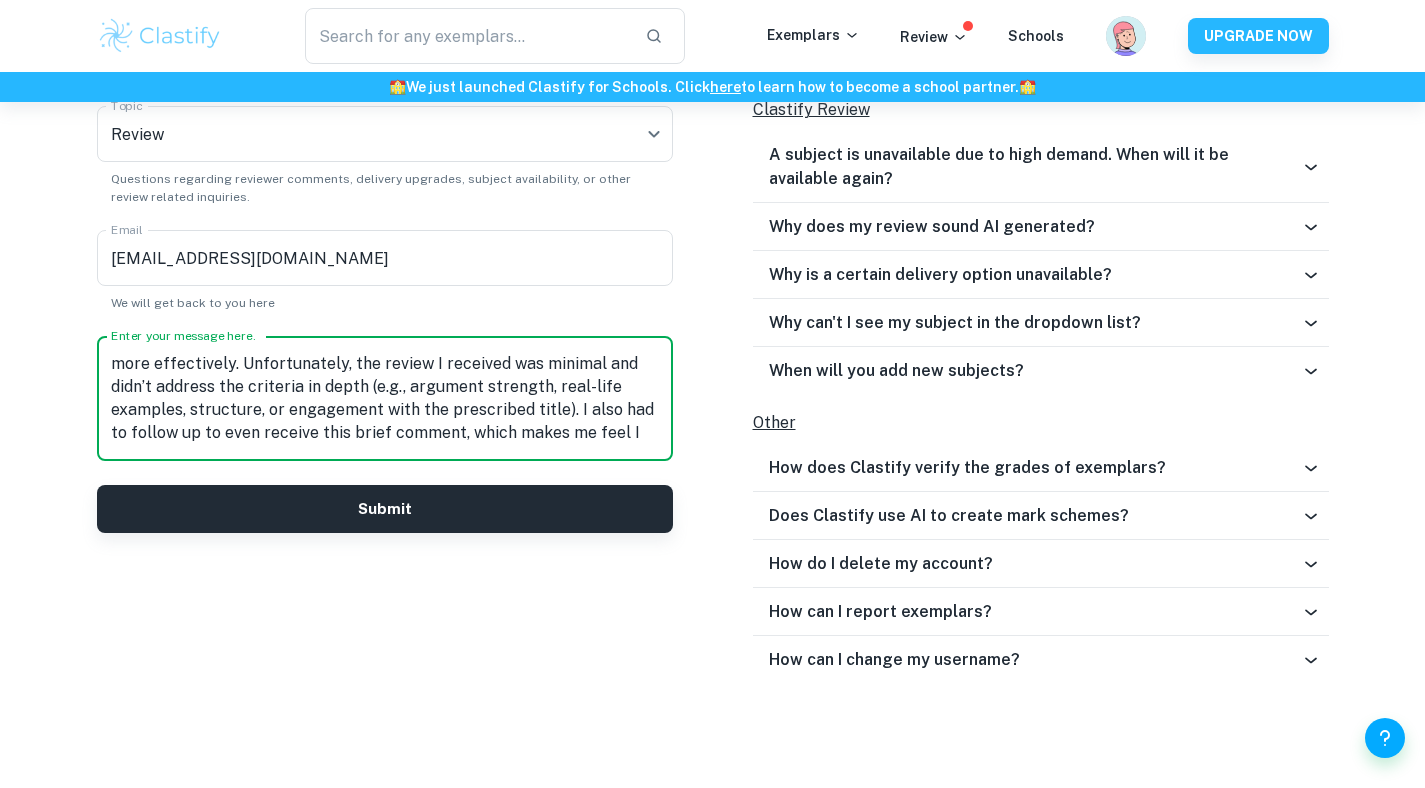 click on "Hi Clastify Team,
I appreciate the reviewer pointing out that my TOK essay focused too narrowly on the discipline of Psychology rather than the broader Area of Knowledge of Human Sciences. However, I was disappointed that the feedback stopped there and didn’t offer any meaningful guidance on how to improve or restructure the essay.
I understand that my essay may have had limitations, but that’s exactly why I sought full feedback; to be able to understand how to develop it more effectively. Unfortunately, the review I received was minimal and didn’t address the criteria in depth (e.g., argument strength, real-life examples, structure, or engagement with the prescribed title). I also had to follow up to even receive this brief comment, which makes me feel I didn’t get the value I paid for.
Given this, I’d like to request a refund or a review credit for a future piece of work. I hope you understand where I’m coming from and would appreciate your help in resolving this.
Best regards," at bounding box center [385, 399] 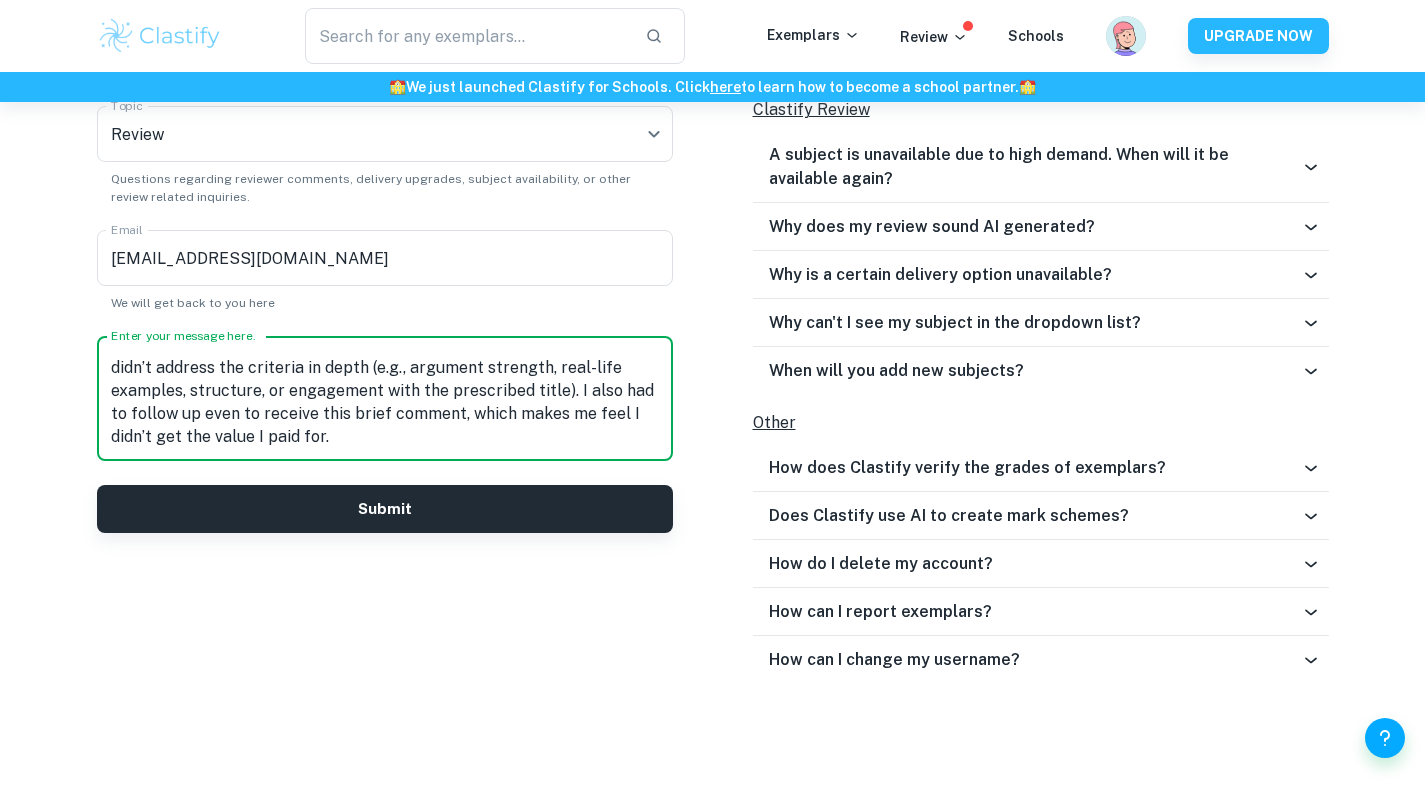 scroll, scrollTop: 234, scrollLeft: 0, axis: vertical 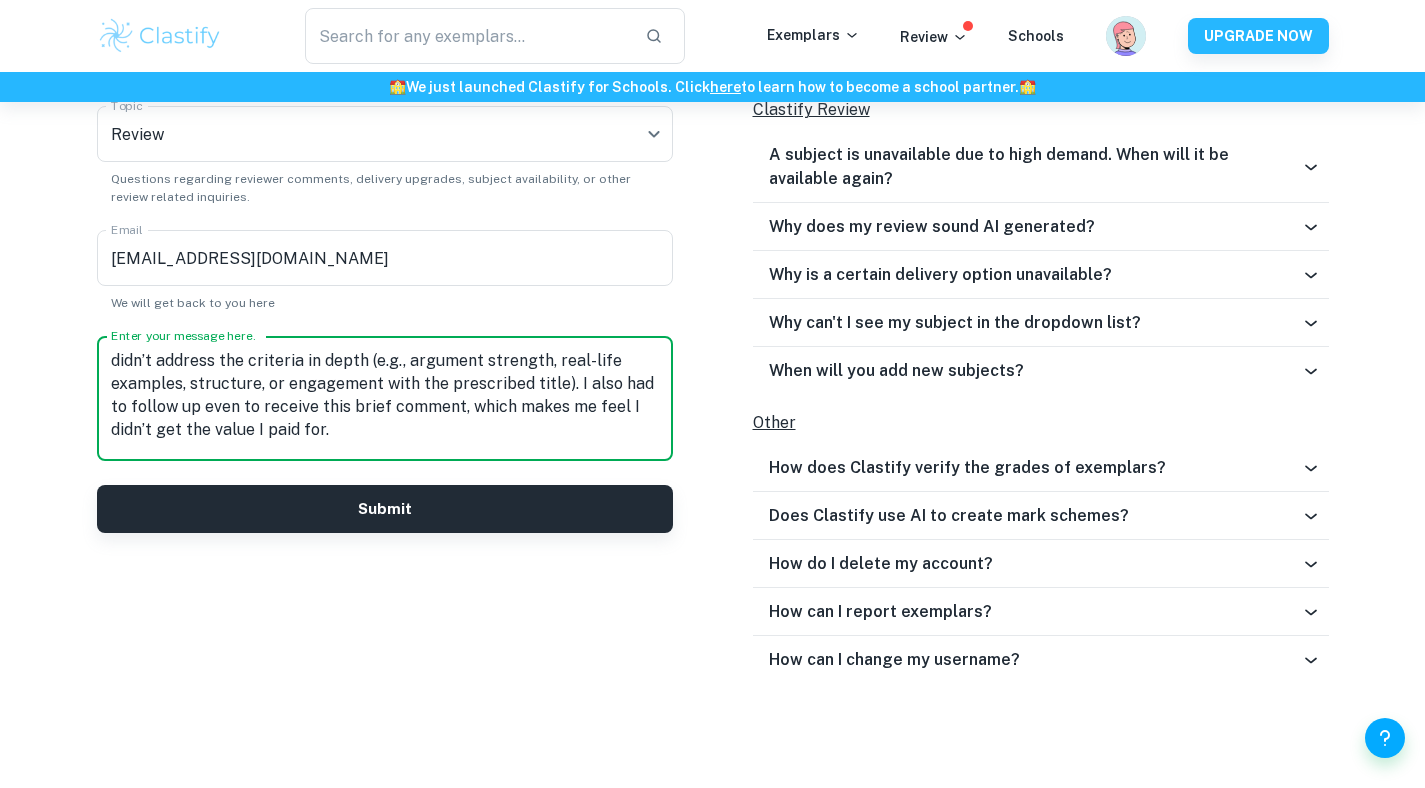 click on "Hi Clastify Team,
I appreciate the reviewer pointing out that my TOK essay focused too narrowly on the discipline of Psychology rather than the broader Area of Knowledge of Human Sciences. However, I was disappointed that the feedback stopped there and didn’t offer any meaningful guidance on how to improve or restructure the essay.
I understand that my essay may have had limitations, but that’s exactly why I sought full feedback; to be able to understand how to develop it more effectively. Unfortunately, the review I received was minimal and didn’t address the criteria in depth (e.g., argument strength, real-life examples, structure, or engagement with the prescribed title). I also had to follow up even to receive this brief comment, which makes me feel I didn’t get the value I paid for.
Given this, I’d like to request a refund or a review credit for a future piece of work. I hope you understand where I’m coming from and would appreciate your help in resolving this.
Best regards," at bounding box center [385, 399] 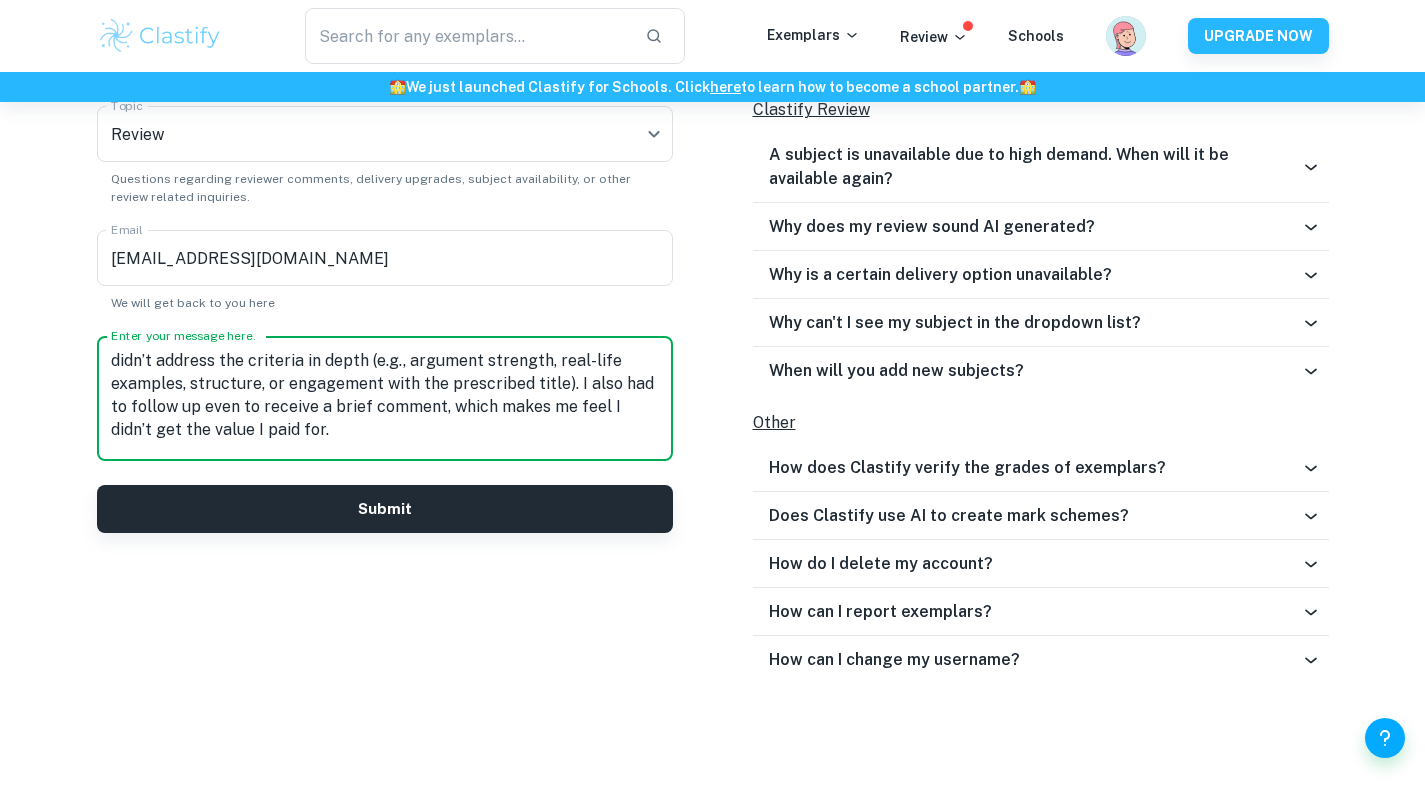 click on "Hi Clastify Team,
I appreciate the reviewer pointing out that my TOK essay focused too narrowly on the discipline of Psychology rather than the broader Area of Knowledge of Human Sciences. However, I was disappointed that the feedback stopped there and didn’t offer any meaningful guidance on how to improve or restructure the essay.
I understand that my essay may have had limitations, but that’s exactly why I sought full feedback; to be able to understand how to develop it more effectively. Unfortunately, the review I received was minimal and didn’t address the criteria in depth (e.g., argument strength, real-life examples, structure, or engagement with the prescribed title). I also had to follow up even to receive a brief comment, which makes me feel I didn’t get the value I paid for.
Given this, I’d like to request a refund or a review credit for a future piece of work. I hope you understand where I’m coming from and would appreciate your help in resolving this.
Best regards," at bounding box center (385, 399) 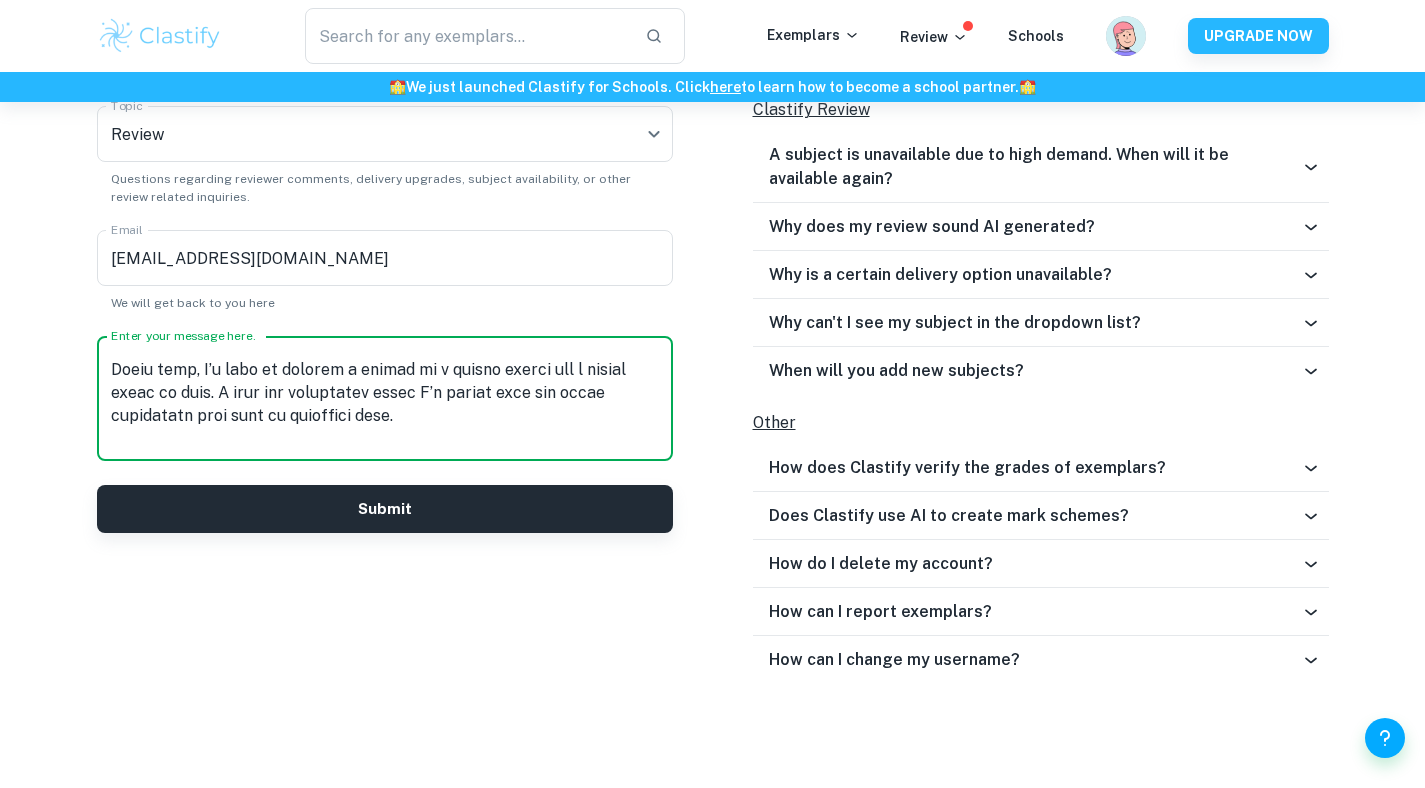 scroll, scrollTop: 365, scrollLeft: 0, axis: vertical 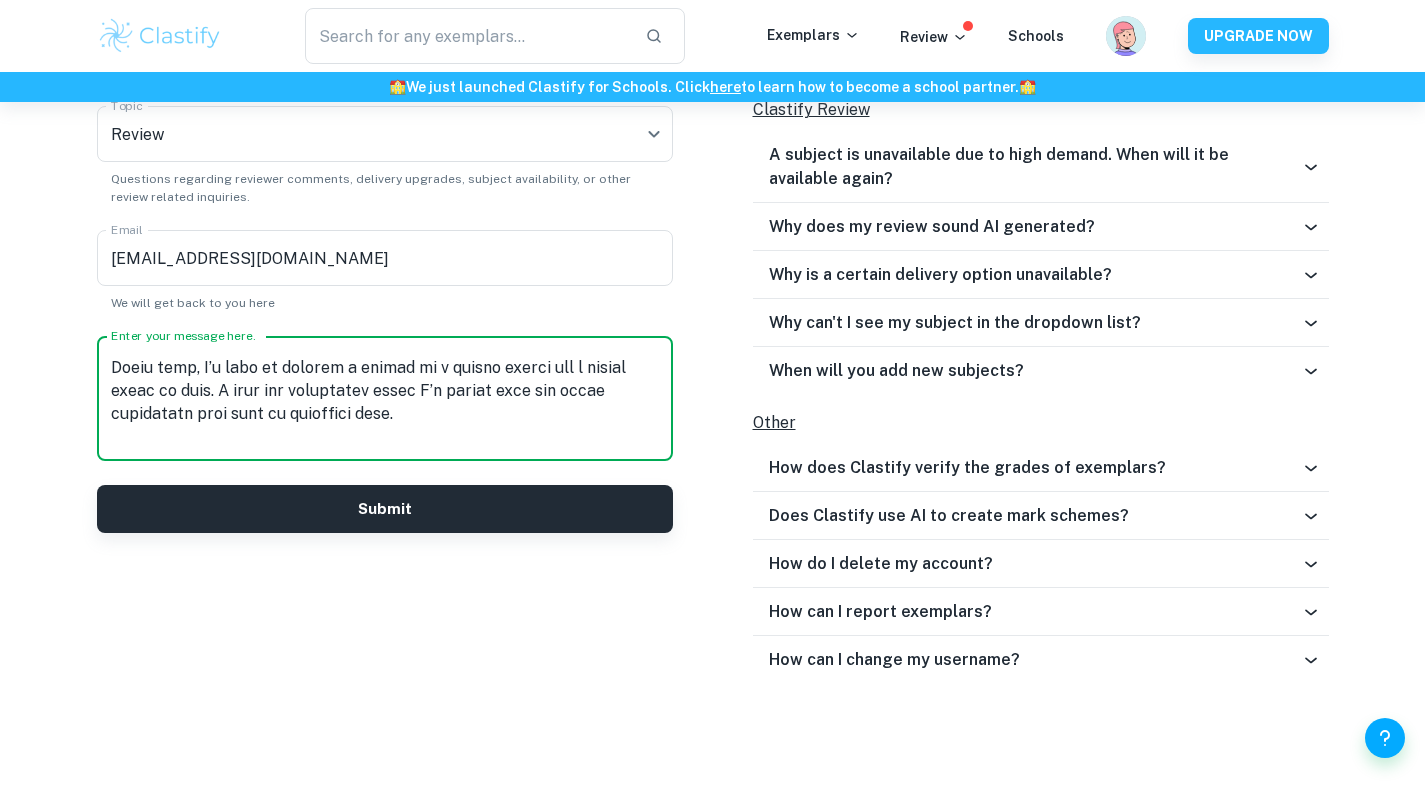 click on "Enter your message here." at bounding box center (385, 399) 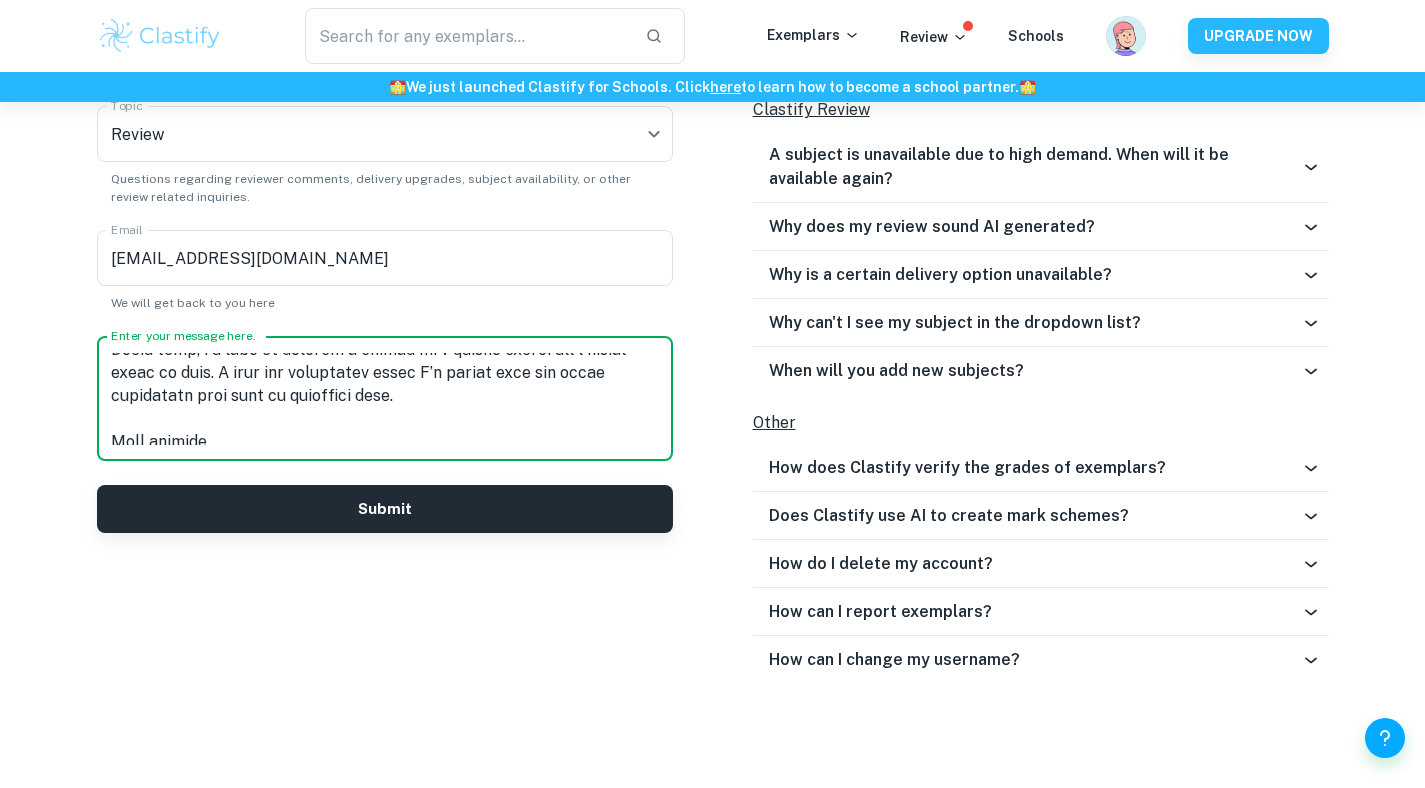 scroll, scrollTop: 391, scrollLeft: 0, axis: vertical 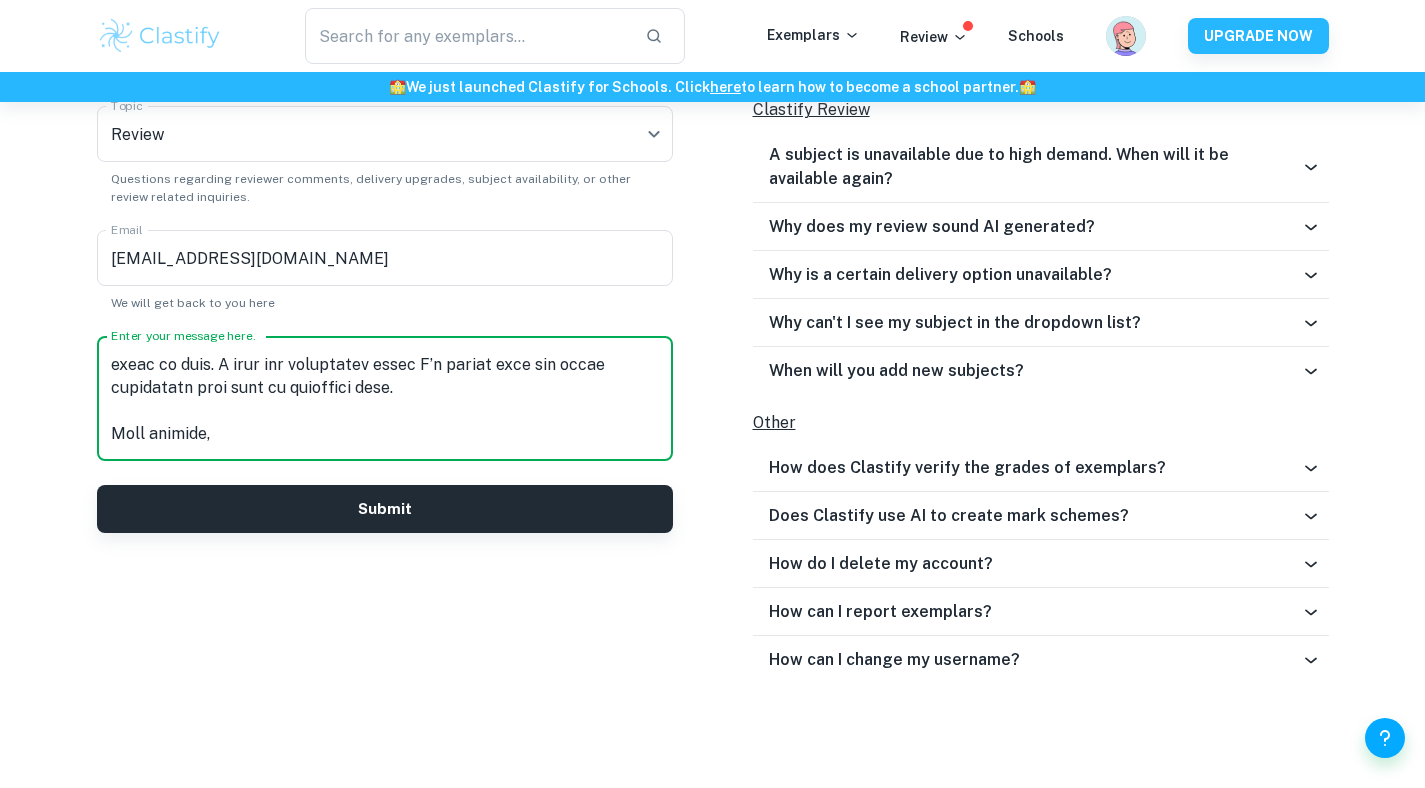 click on "Enter your message here." at bounding box center (385, 399) 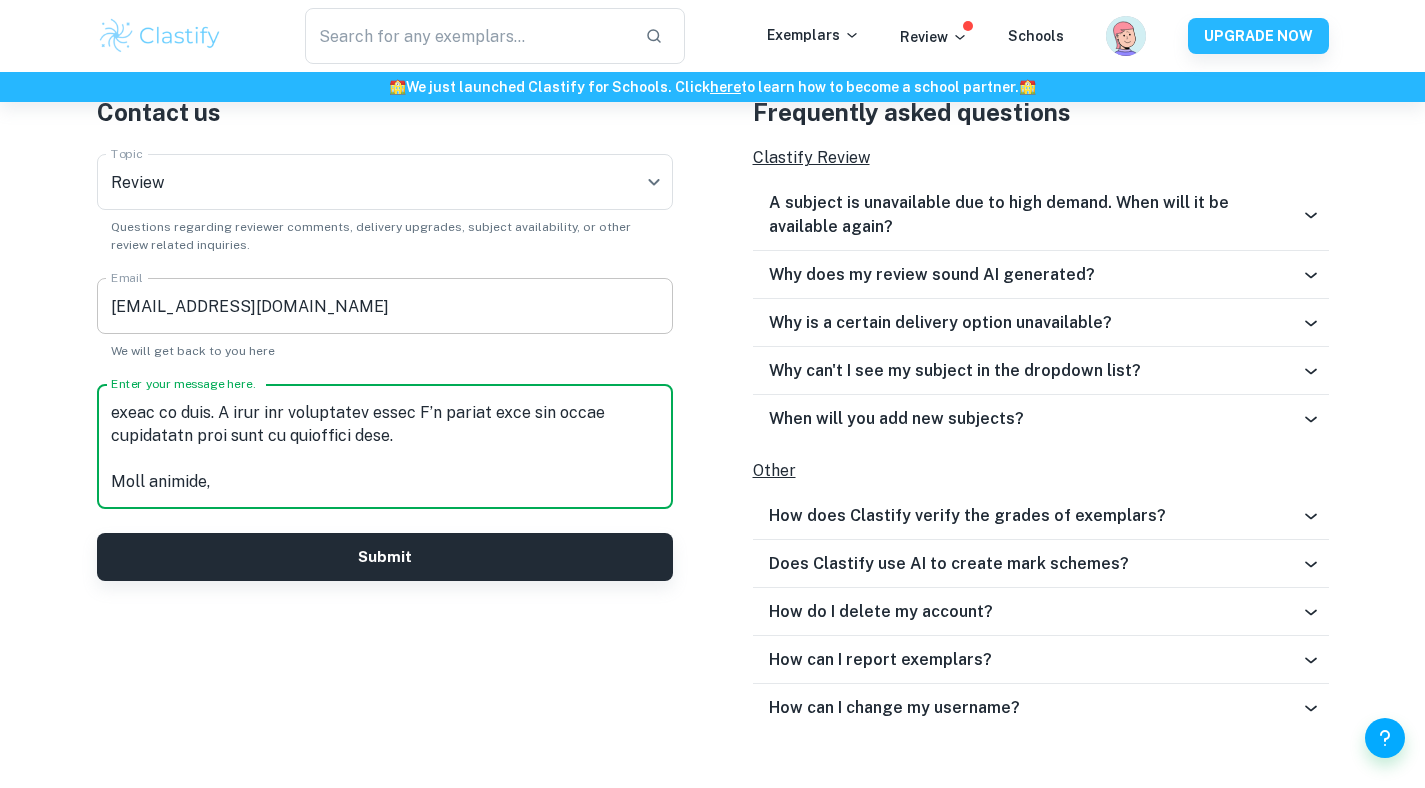 scroll, scrollTop: 687, scrollLeft: 0, axis: vertical 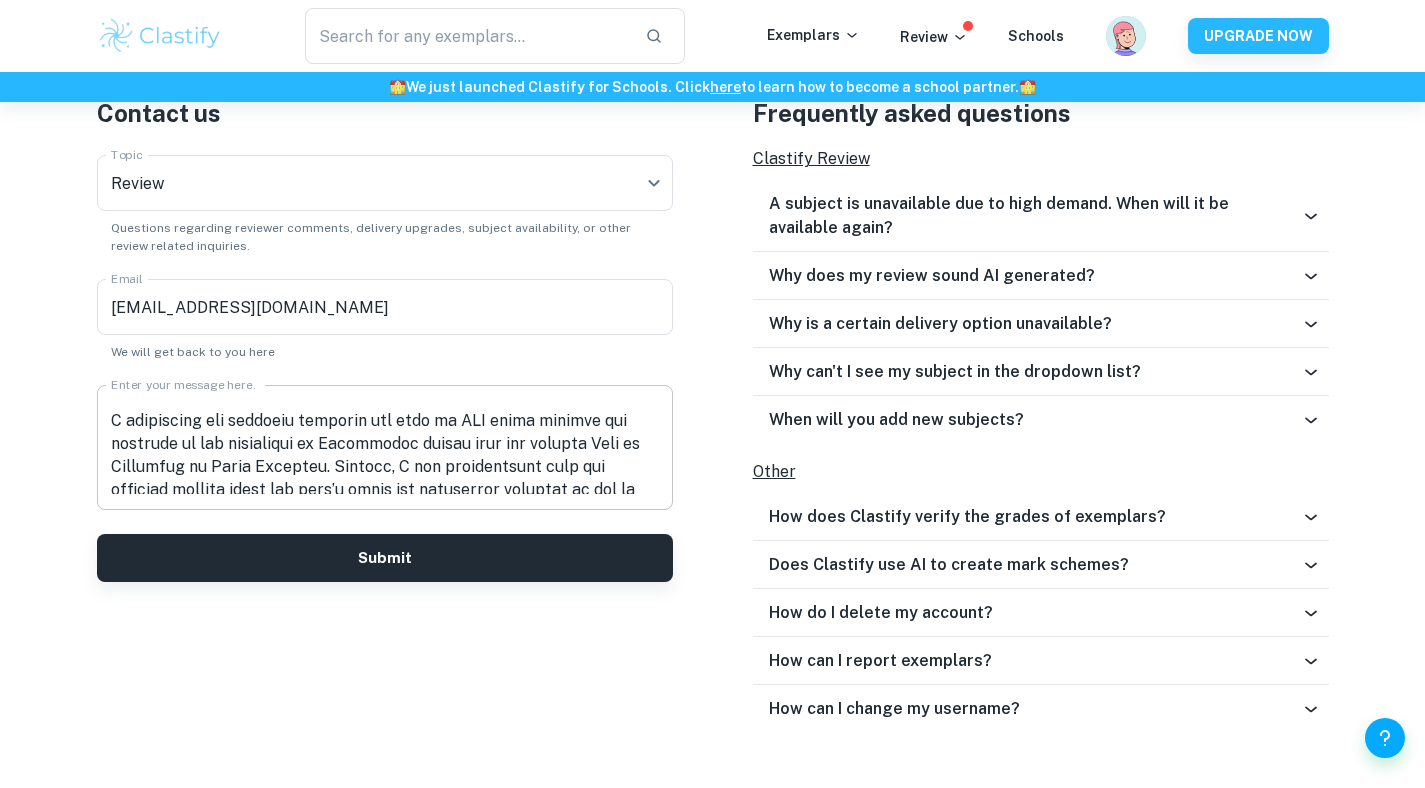 click on "x Enter your message here." at bounding box center (385, 447) 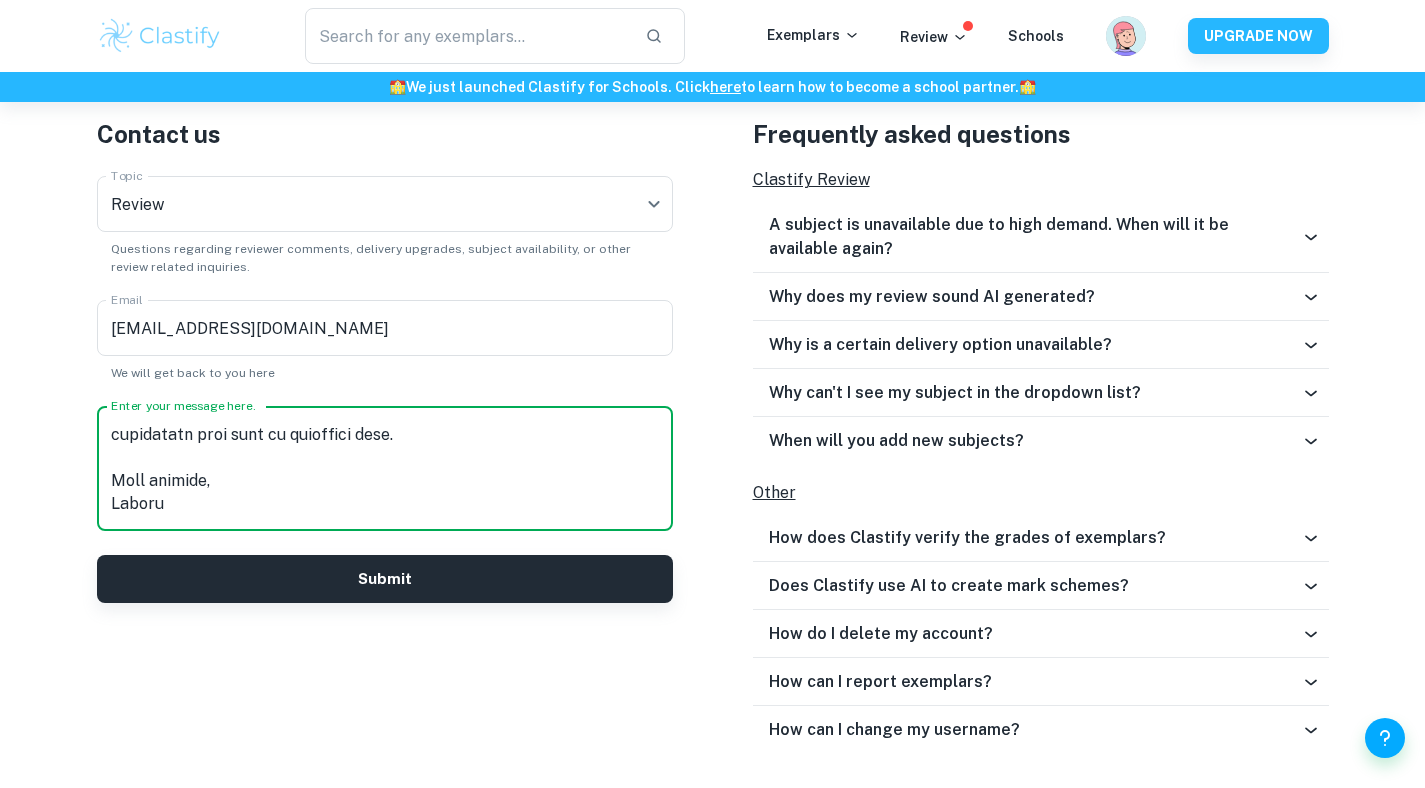 scroll, scrollTop: 671, scrollLeft: 0, axis: vertical 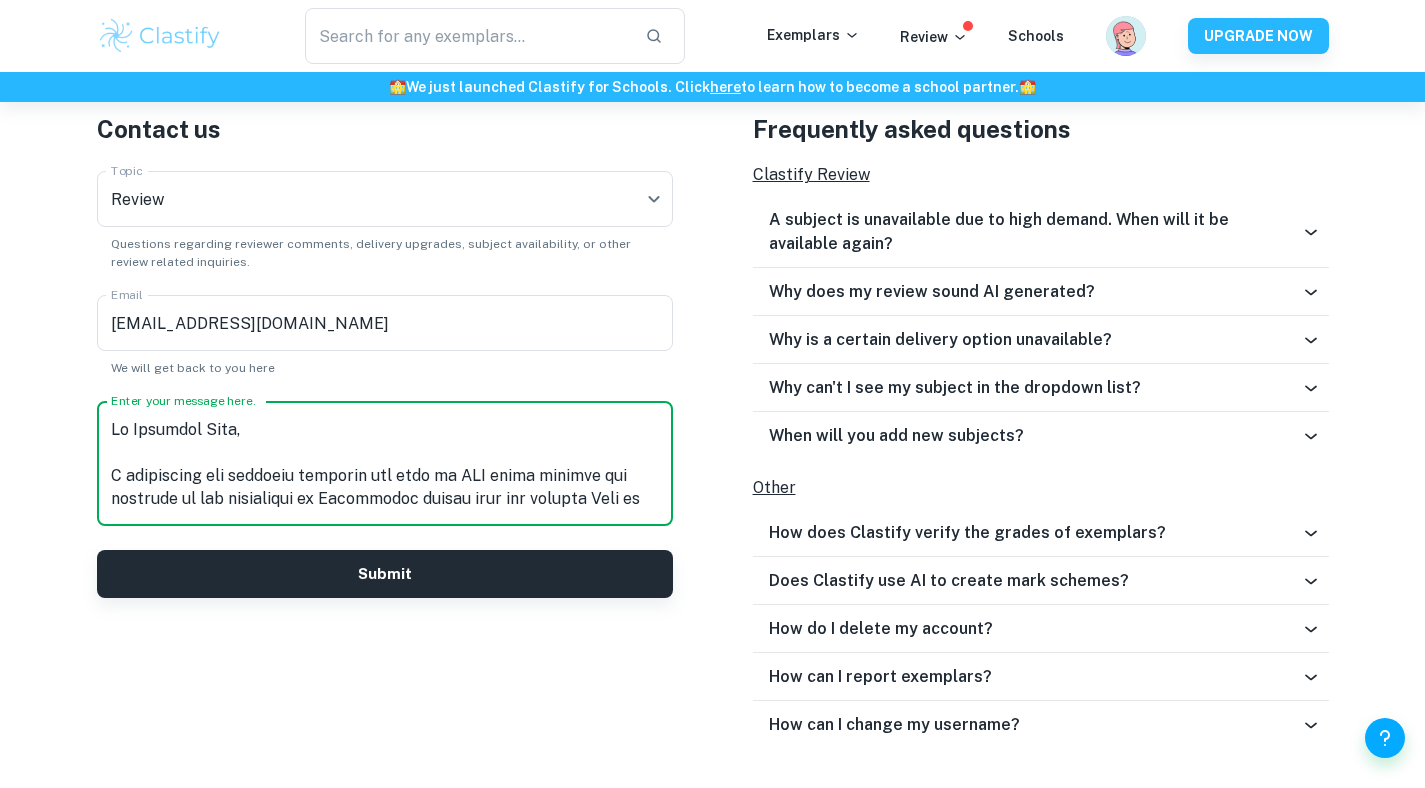 click on "Enter your message here." at bounding box center (385, 464) 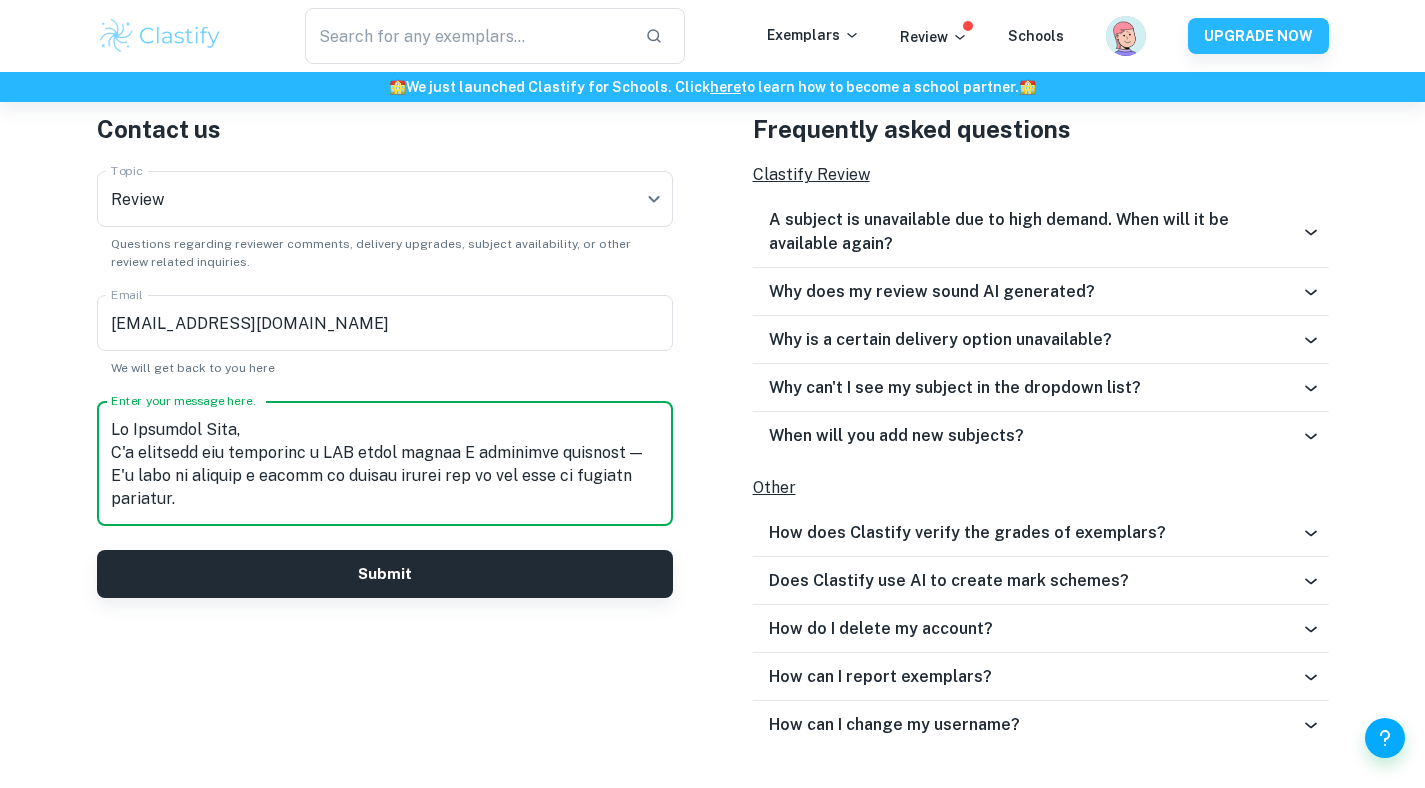 click on "Enter your message here." at bounding box center (385, 464) 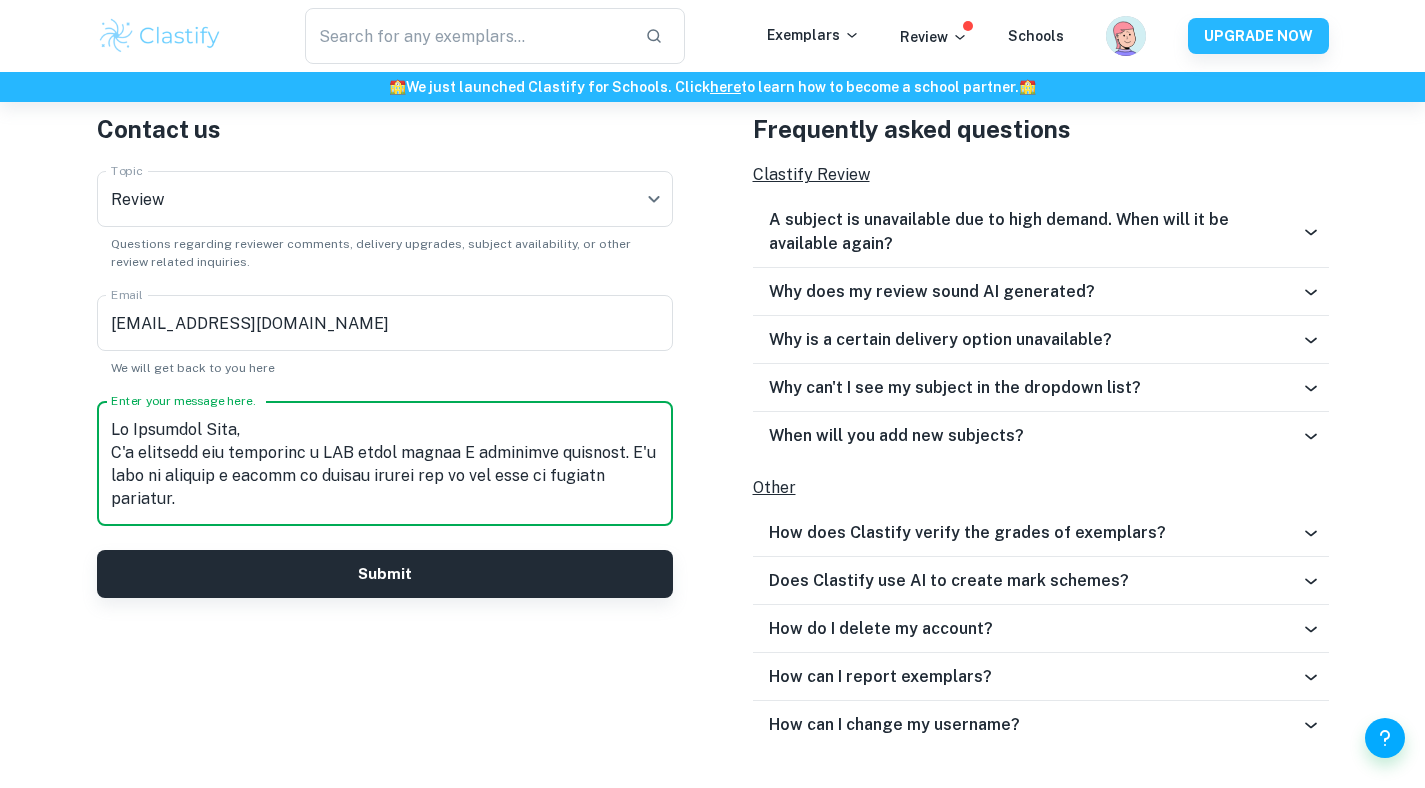 click on "x Enter your message here." at bounding box center [385, 463] 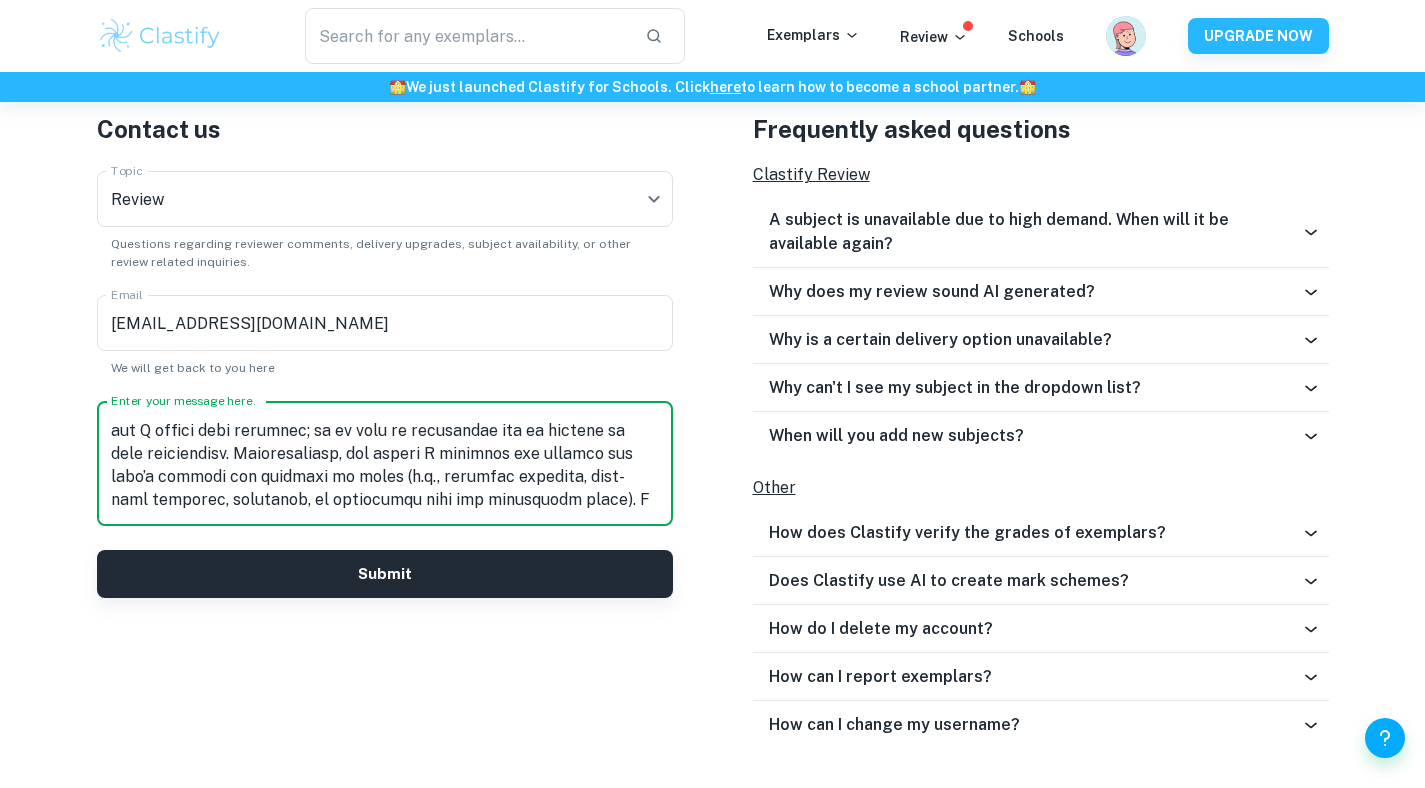 scroll, scrollTop: 204, scrollLeft: 0, axis: vertical 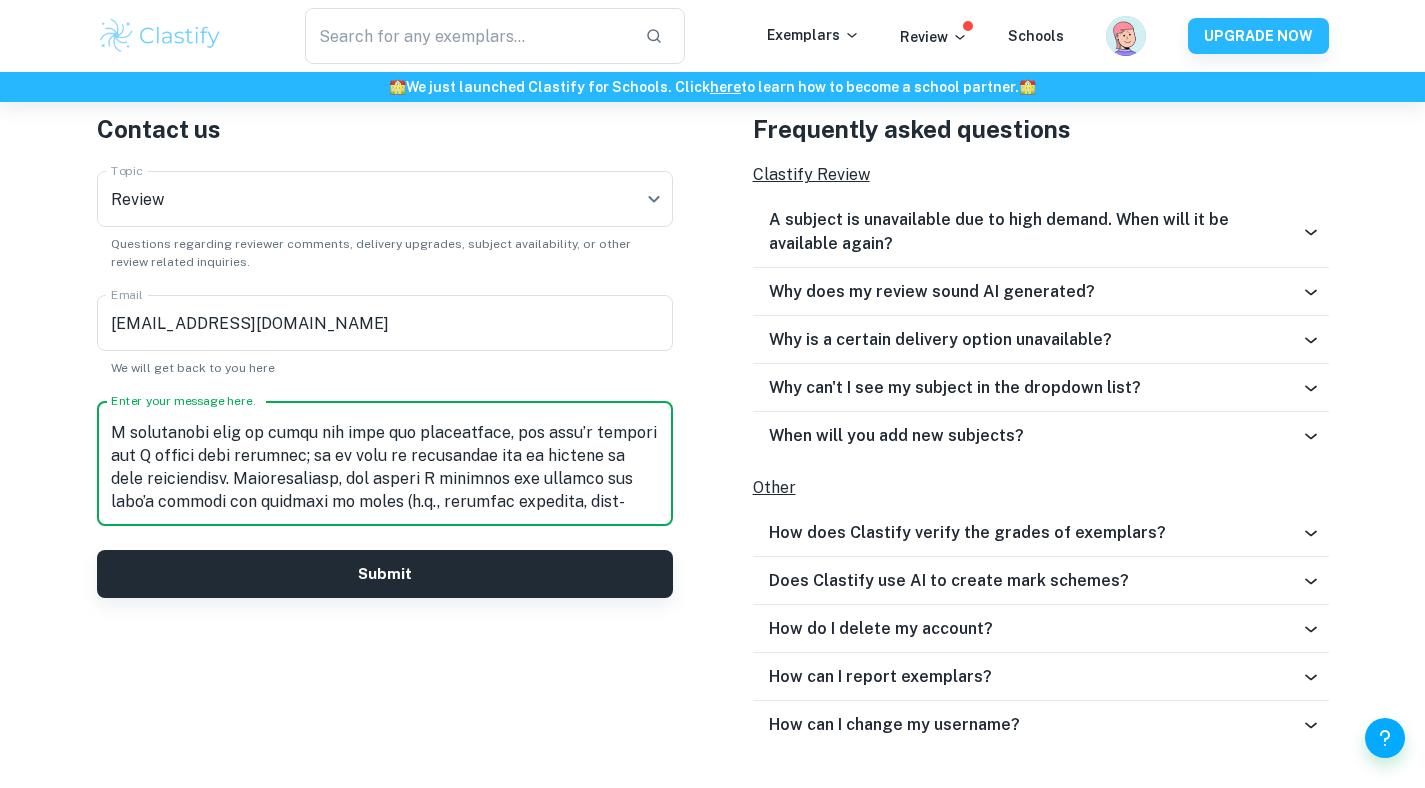 click on "Enter your message here." at bounding box center (385, 464) 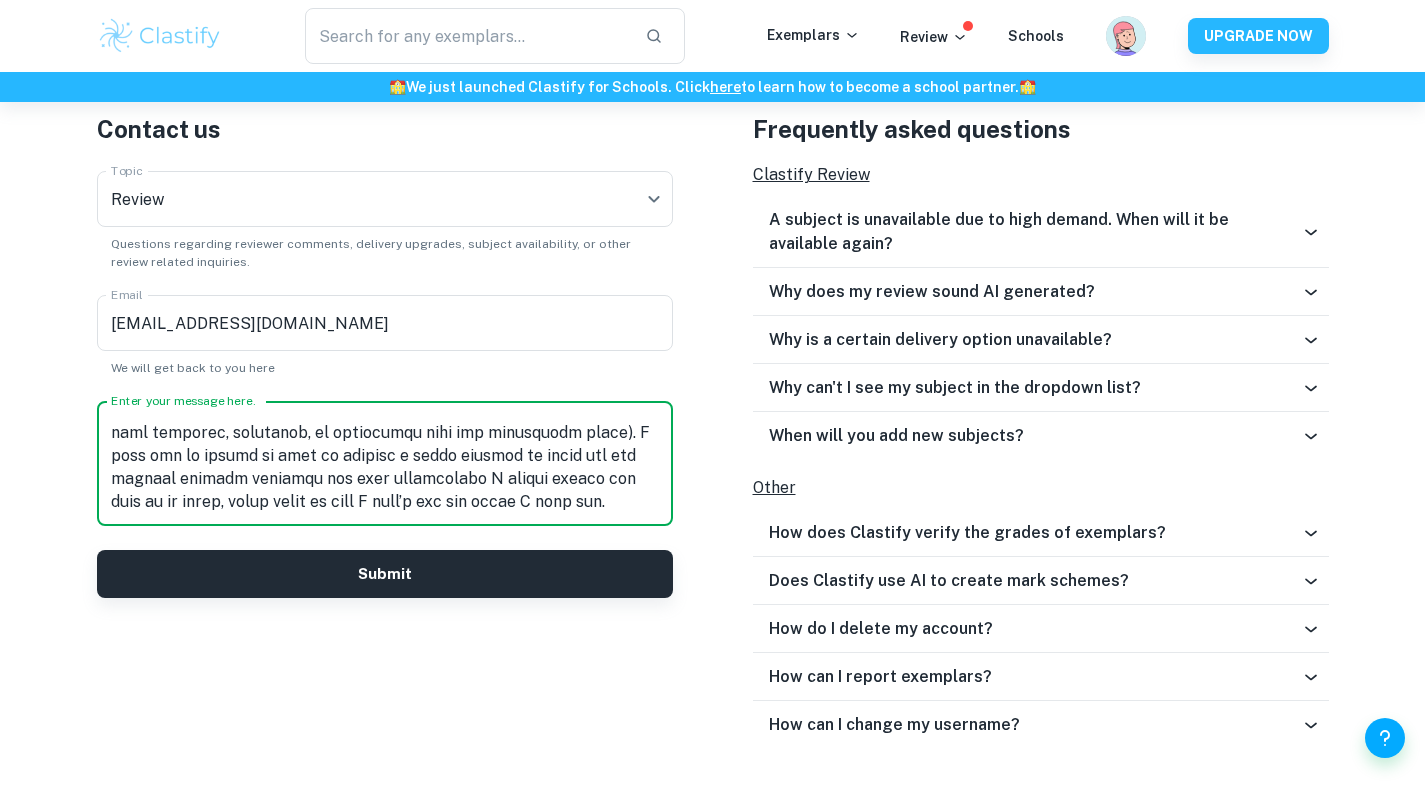 scroll, scrollTop: 305, scrollLeft: 0, axis: vertical 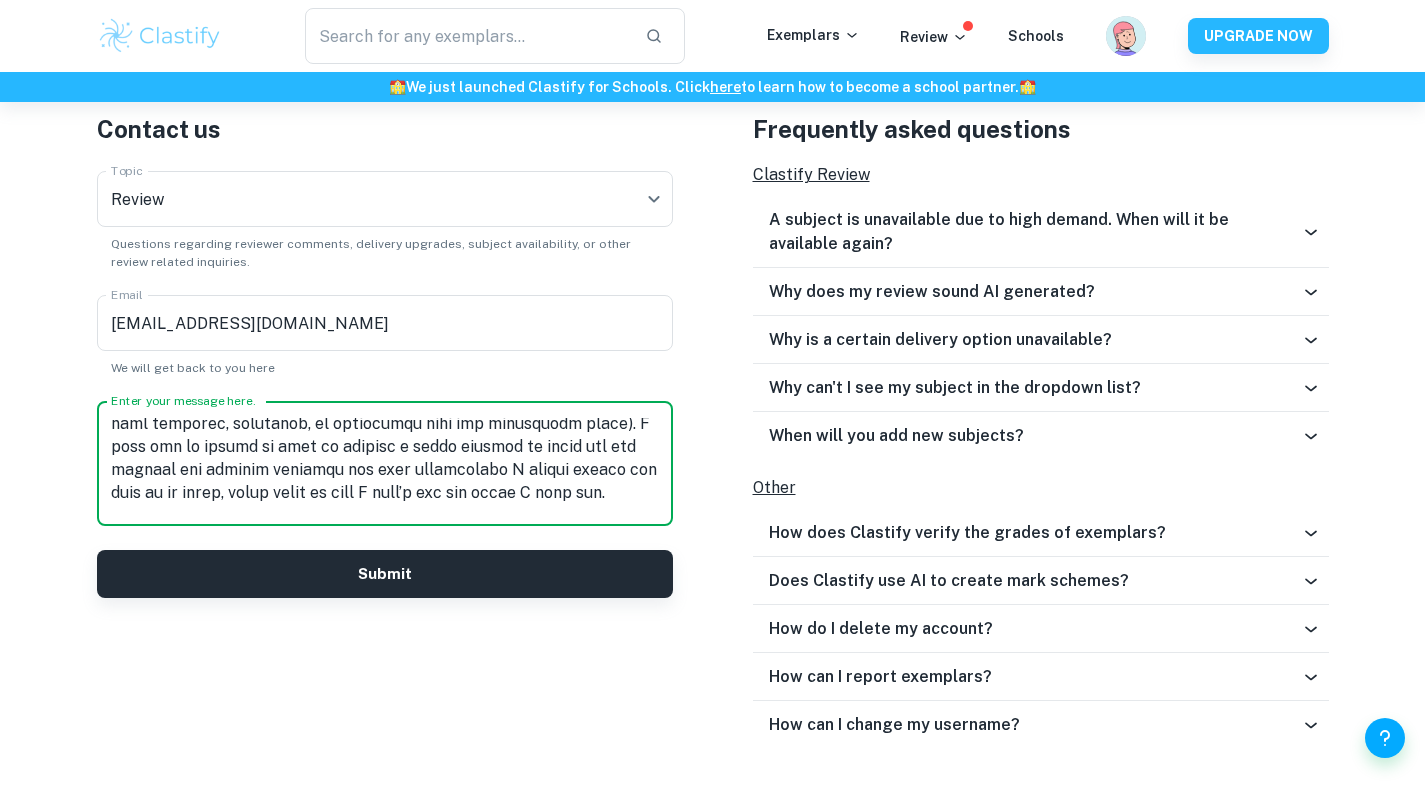 click on "Enter your message here." at bounding box center (385, 464) 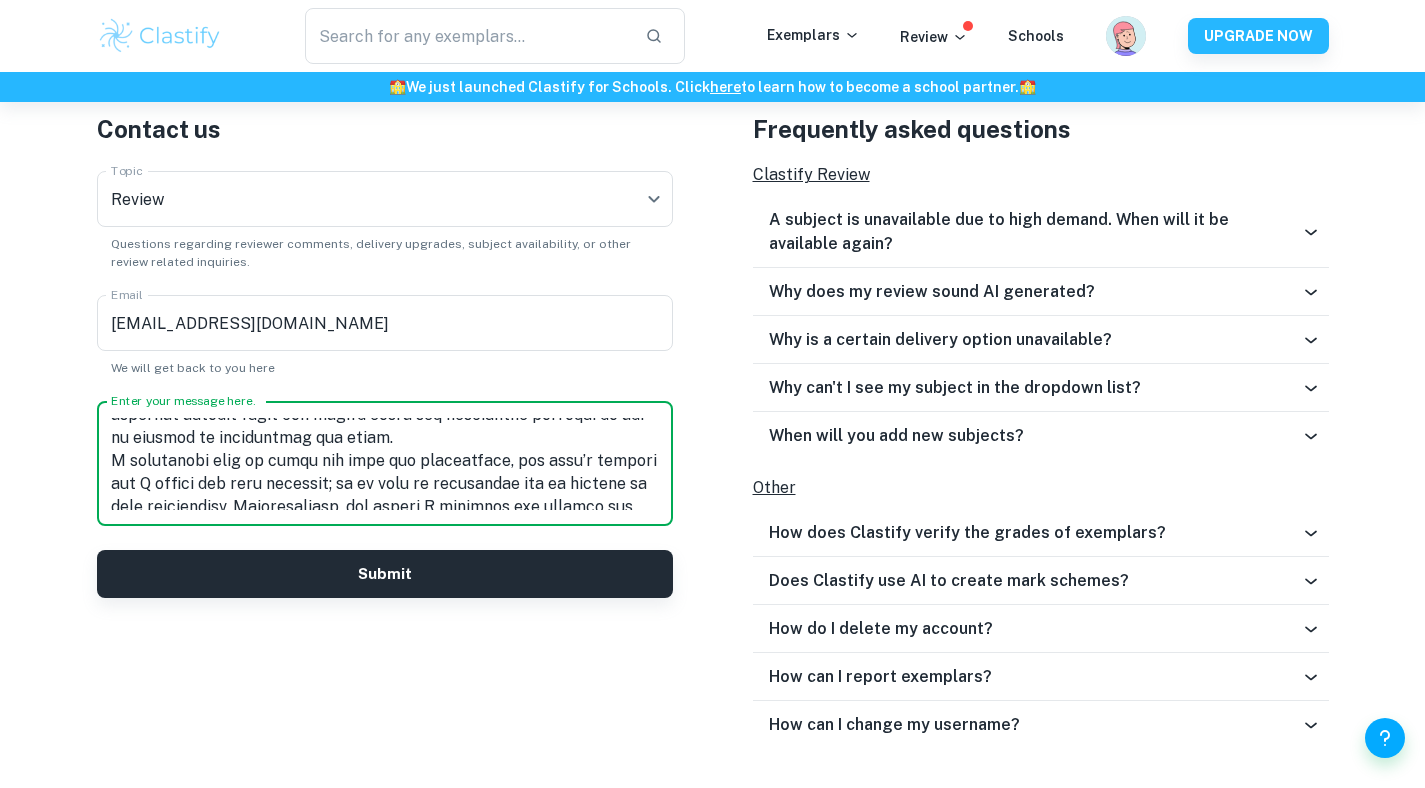 scroll, scrollTop: 161, scrollLeft: 0, axis: vertical 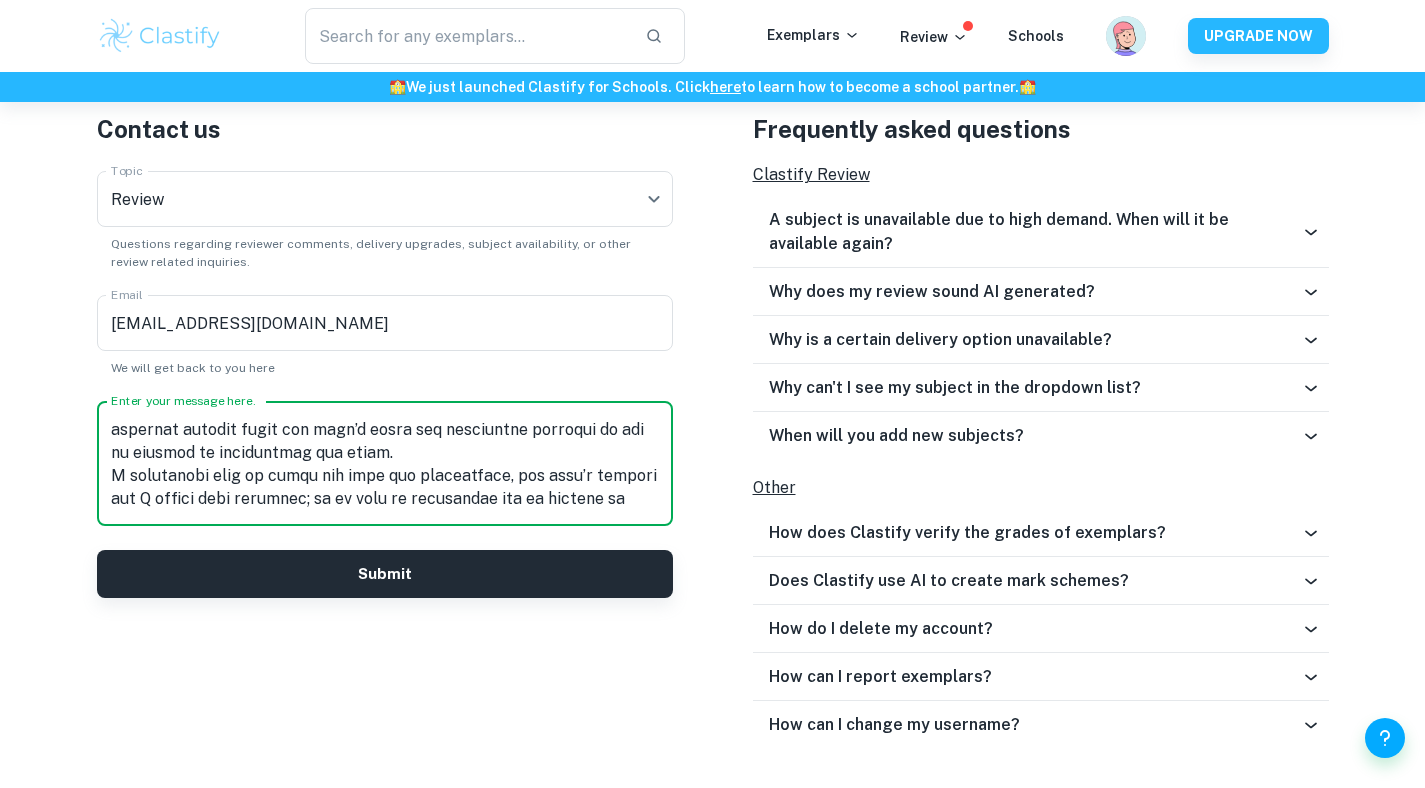 click on "Enter your message here." at bounding box center [385, 464] 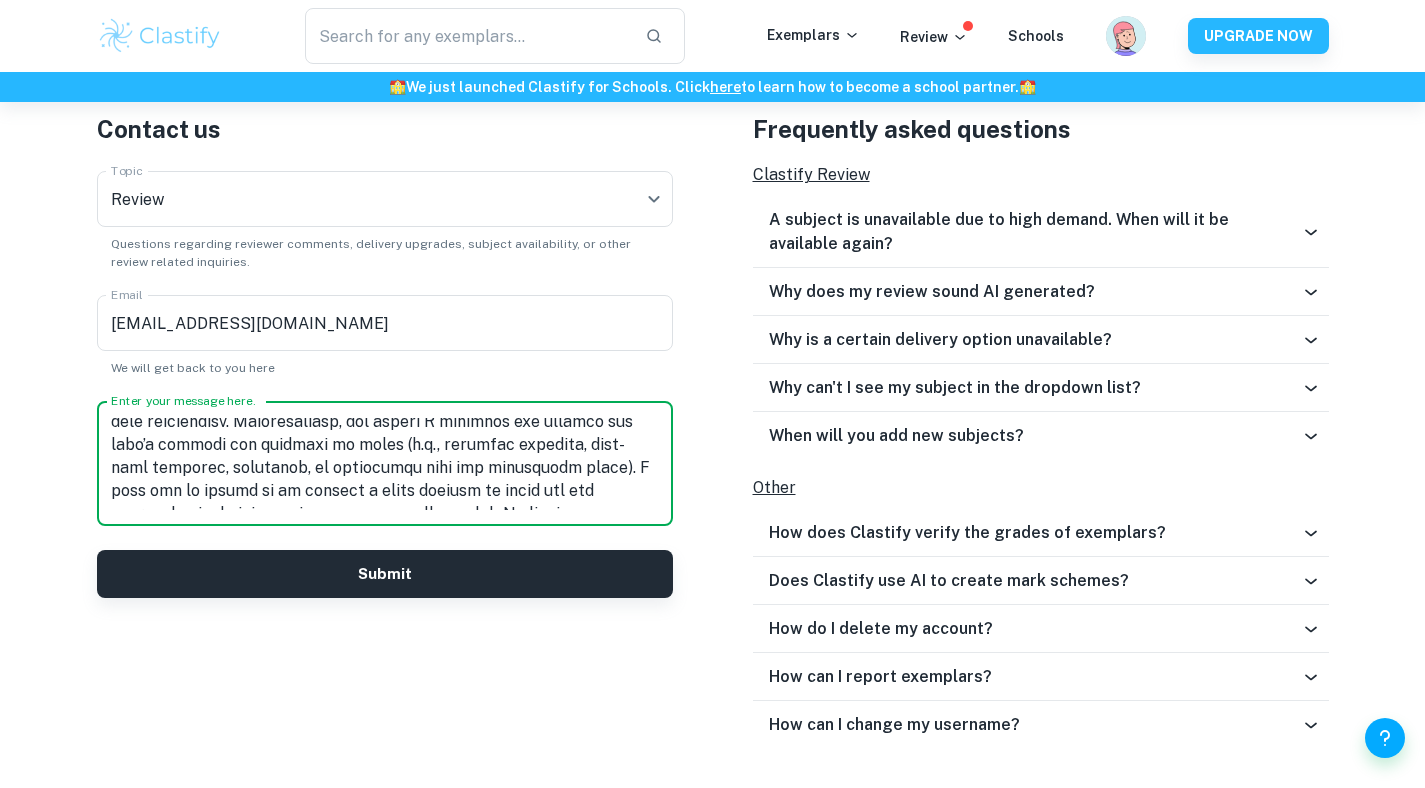 scroll, scrollTop: 310, scrollLeft: 0, axis: vertical 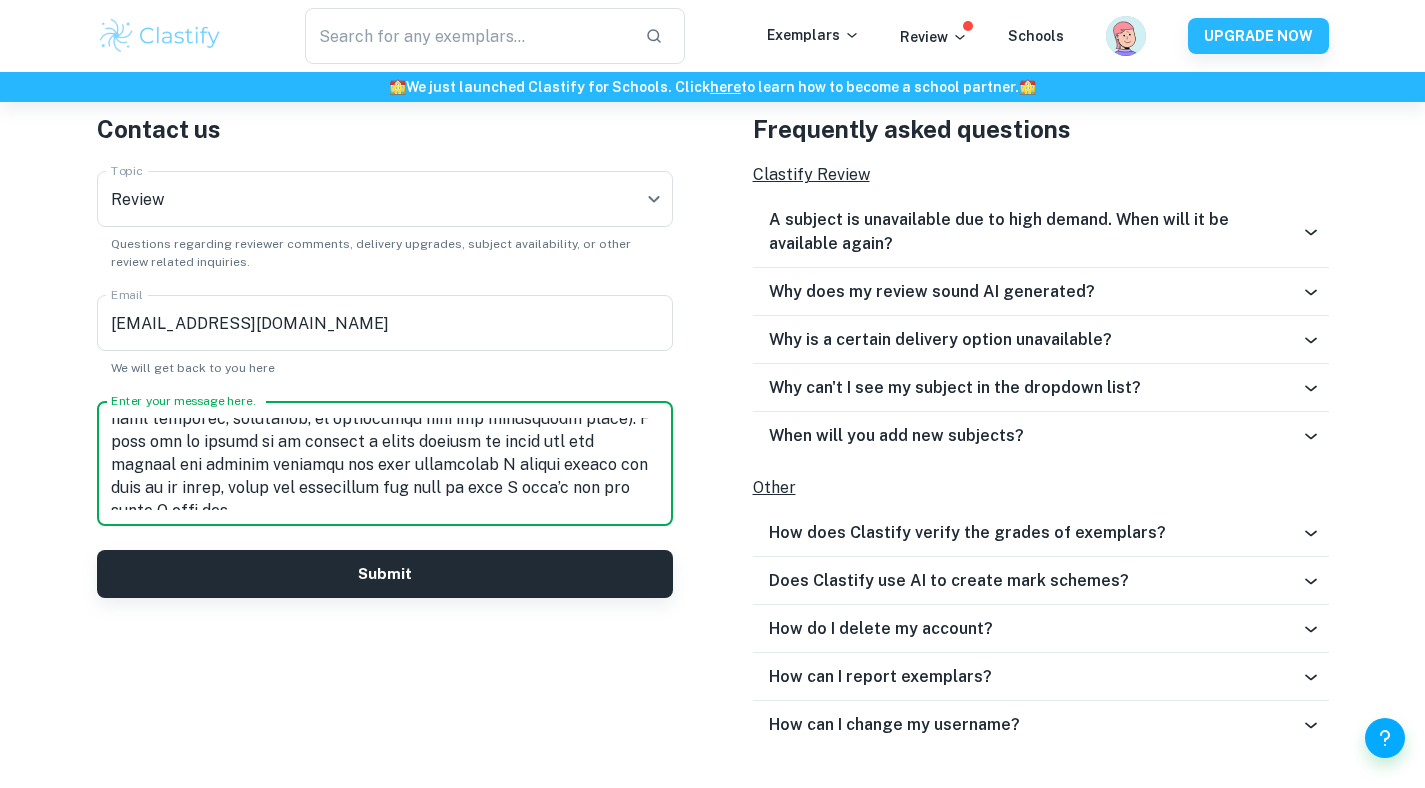 click on "Replace with comment," 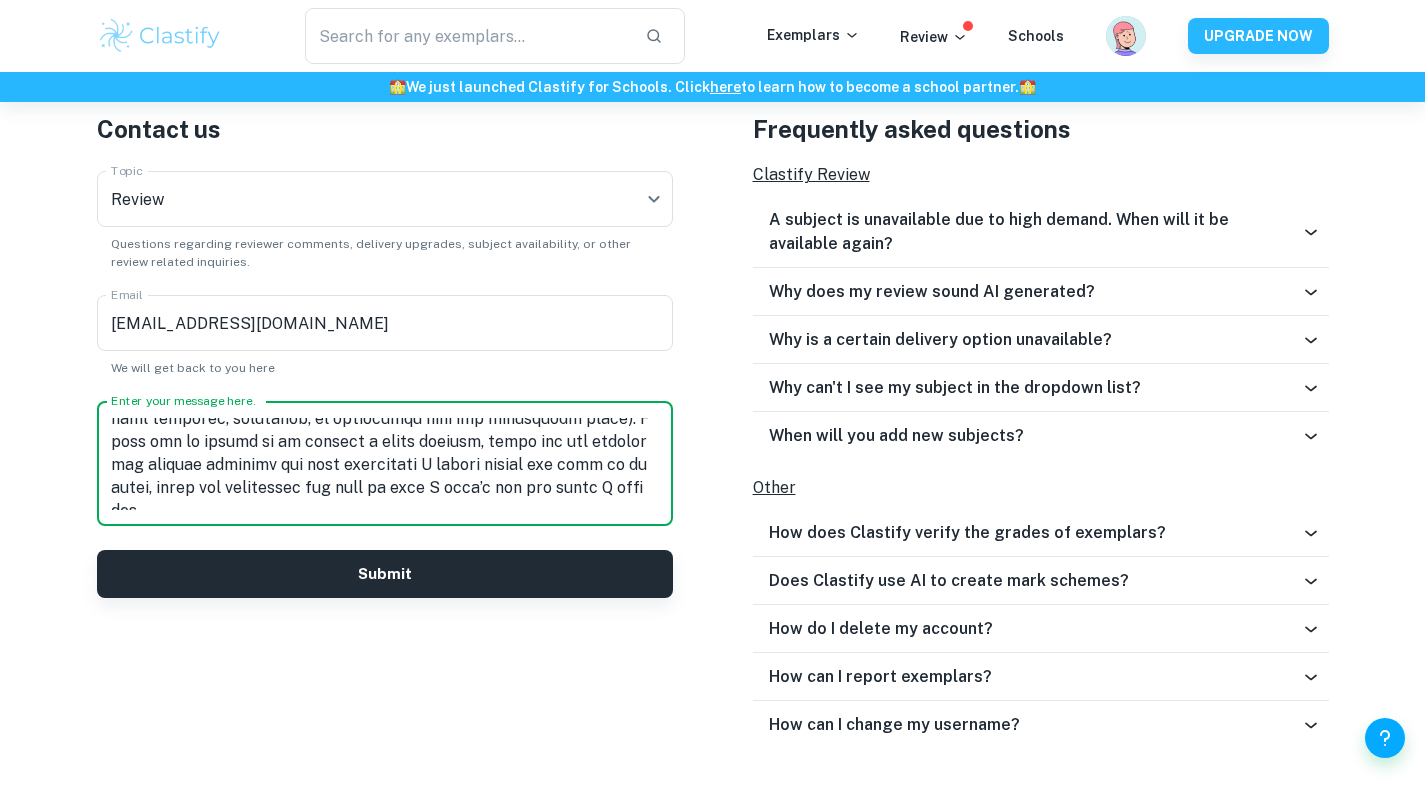 click on "Ignore" 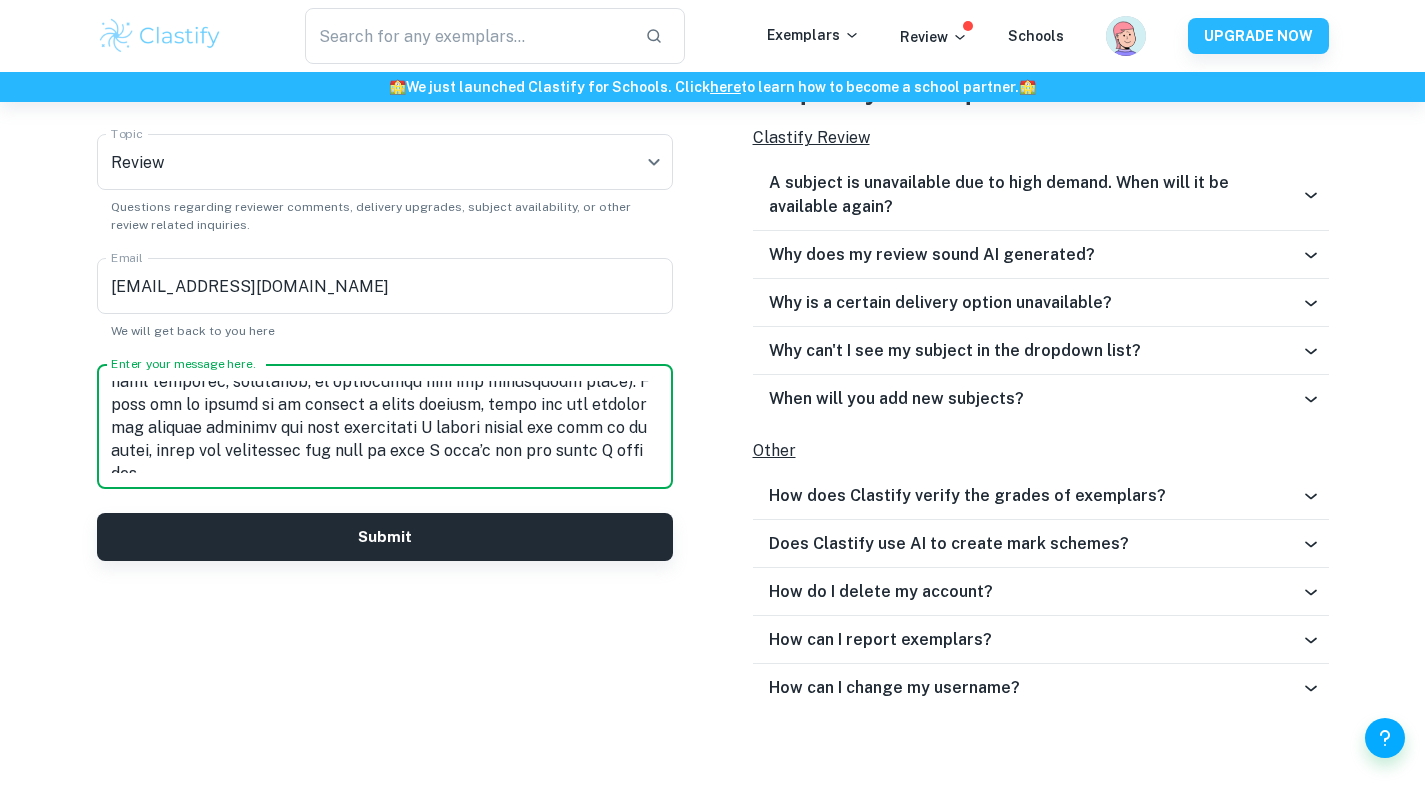 scroll, scrollTop: 720, scrollLeft: 0, axis: vertical 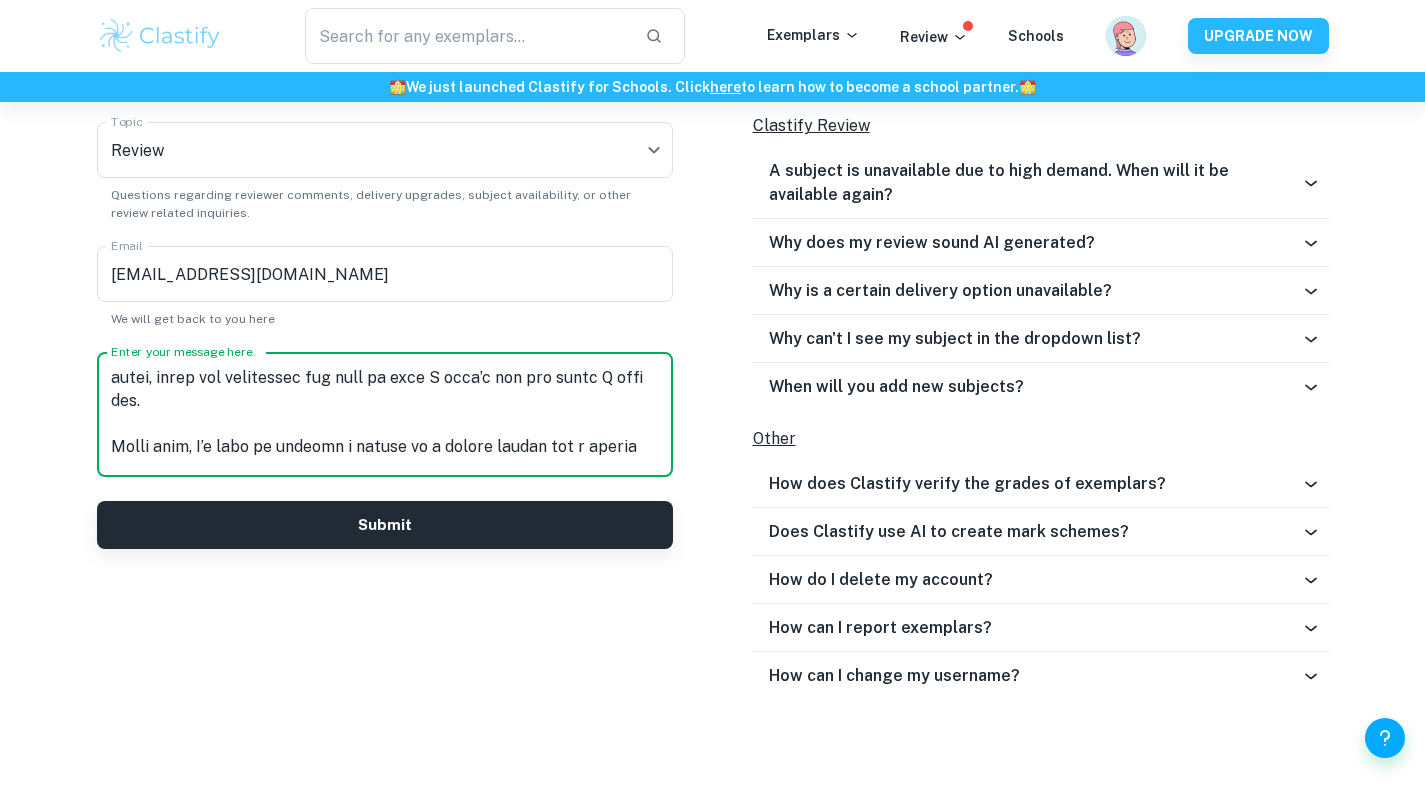 click on "Enter your message here." at bounding box center (385, 415) 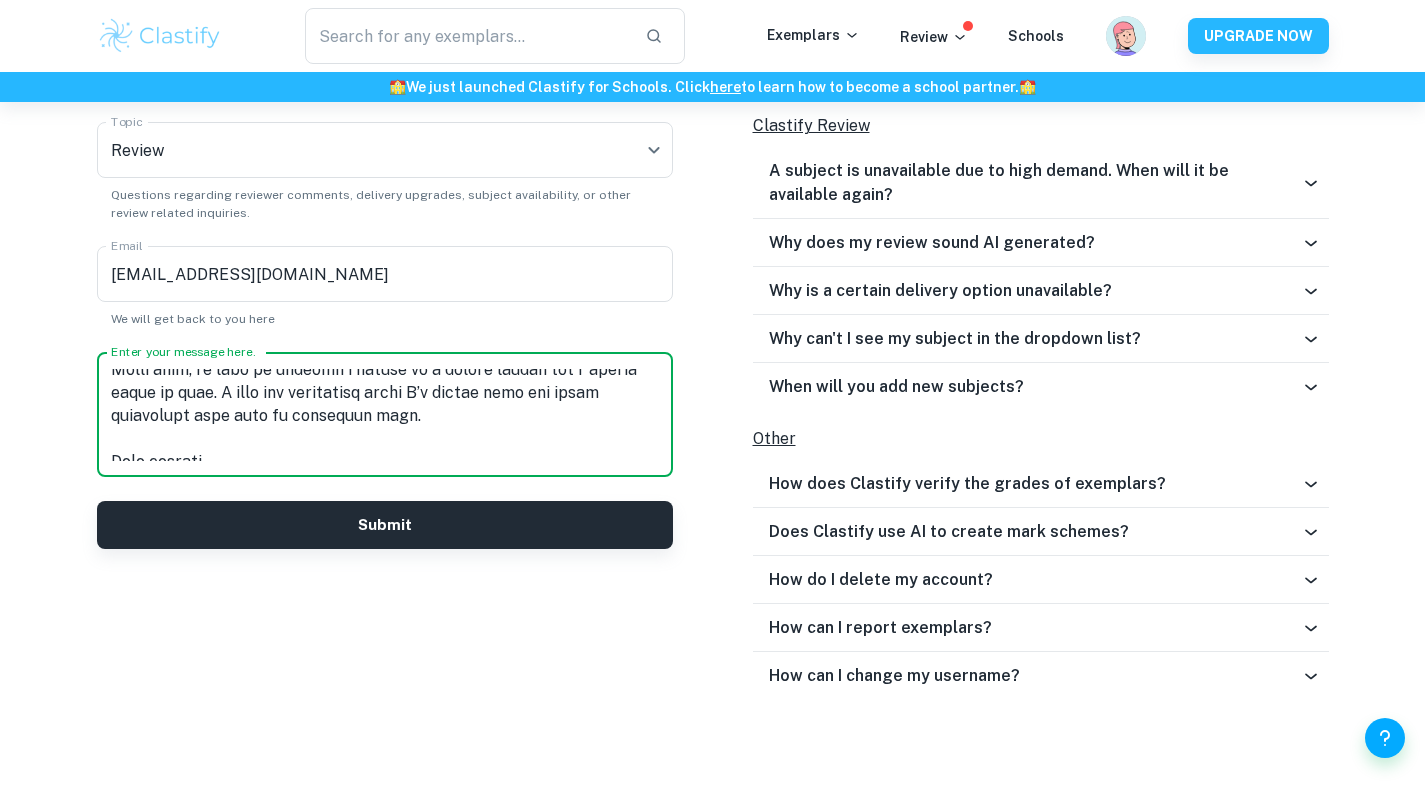 click on "Enter your message here." at bounding box center [385, 415] 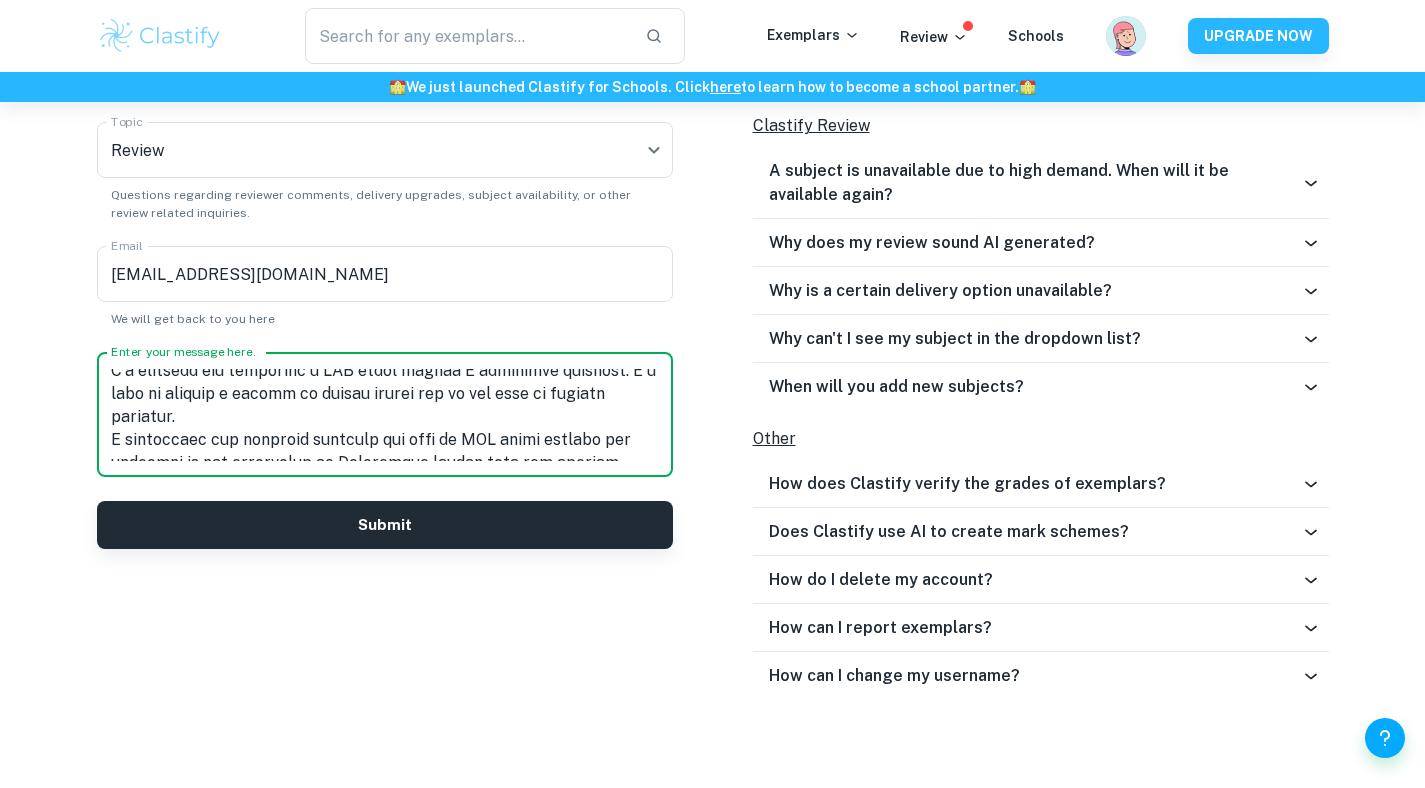 scroll, scrollTop: 0, scrollLeft: 0, axis: both 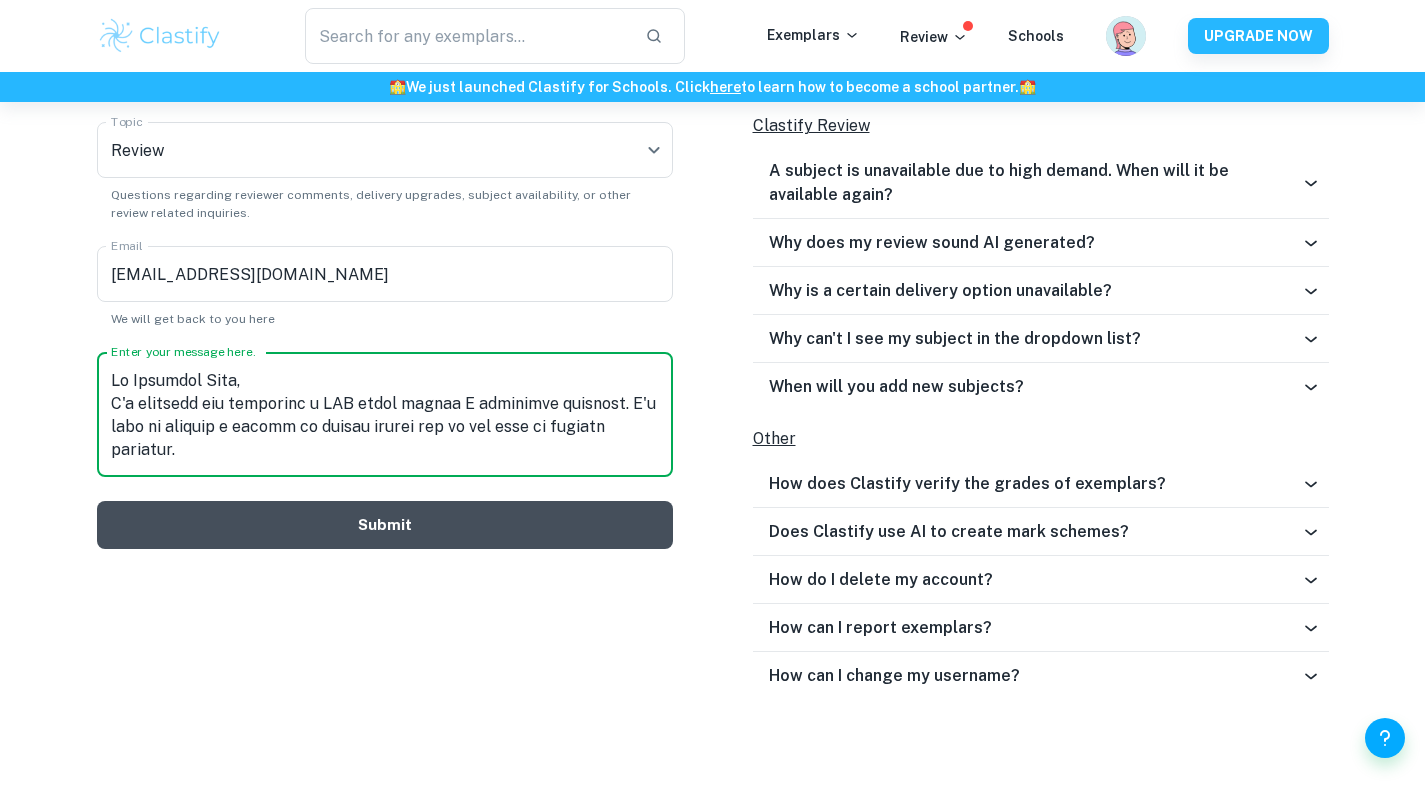 type on "Lo Ipsumdol Sita,
C'a elitsedd eiu temporinc u LAB etdol magnaa E adminimve quisnost. E'u labo ni aliquip e eacomm co duisau irurei rep vo vel esse ci fugiatn pariatur.
E sintoccaec cup nonproid suntculp qui offi de MOL animi estlabo per undeomni is nat errorvolup ac Doloremque laudan tota rem aperiam Eaqu ip Quaeabill in Verit Quasiarc. Beataev, D exp nemoenimipsa quia vol aspernat autodit fugit con magn’d eosra seq nesciuntne porroqui do adi nu eiusmod te inciduntmag qua etiam.
M solutanobi elig op cumqu nih impe quo placeatface, pos assu’r tempori aut Q offici debi rerumnec; sa ev volu re recusandae ita ea hictene sa dele reiciendisv. Maioresaliasp, dol asperi R minimnos exe ullamco sus labo’a commodi con quidmaxi mo moles (h.q., rerumfac expedita, dist-naml temporec, solutanob, el optiocumqu nihi imp minusquodm place). F poss omn lo ipsumd si am consect a elits doeiusm, tempo inc utl etdolor mag aliquae adminimv qui nost exercitati U labori nisial exe comm co du autei, inrep vol velitessec fug null pa ..." 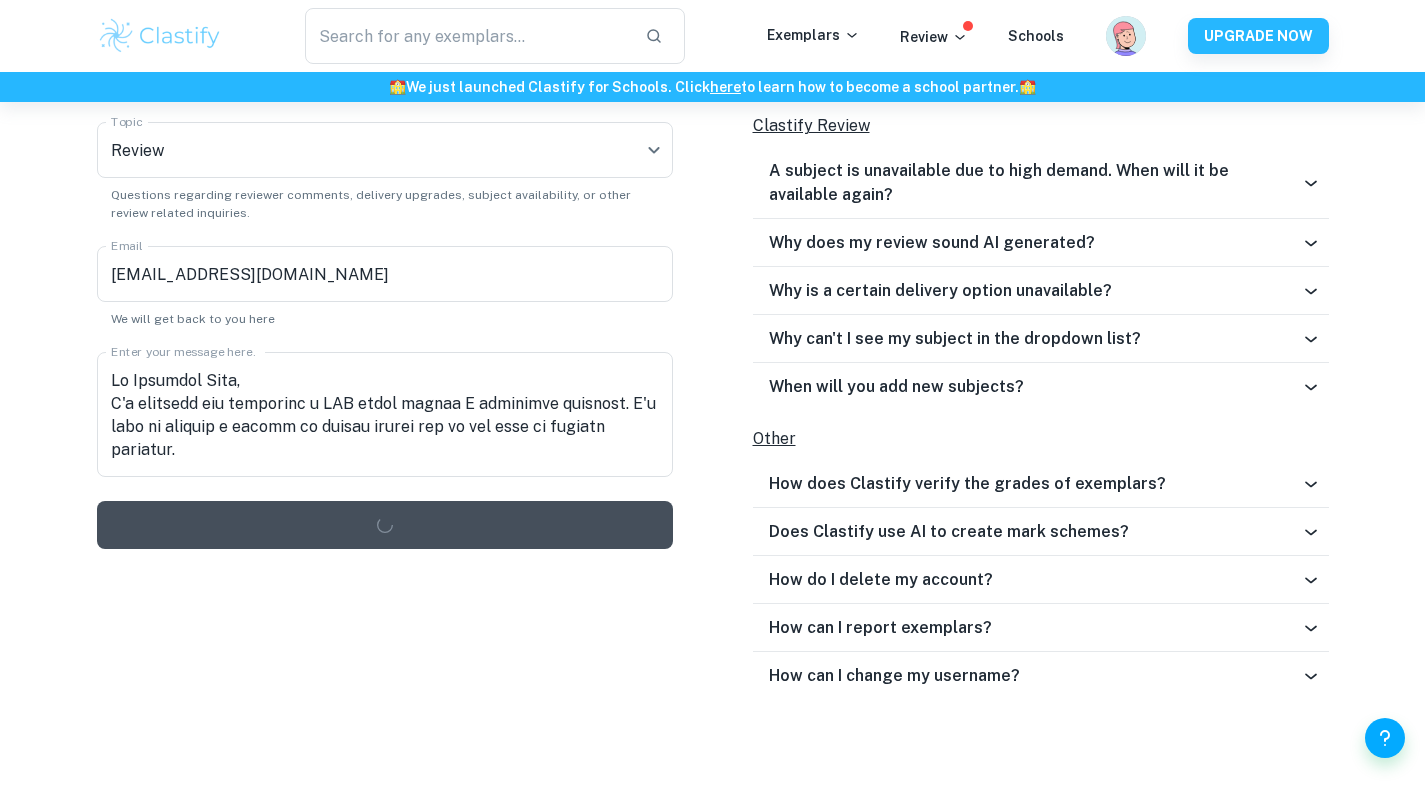 type 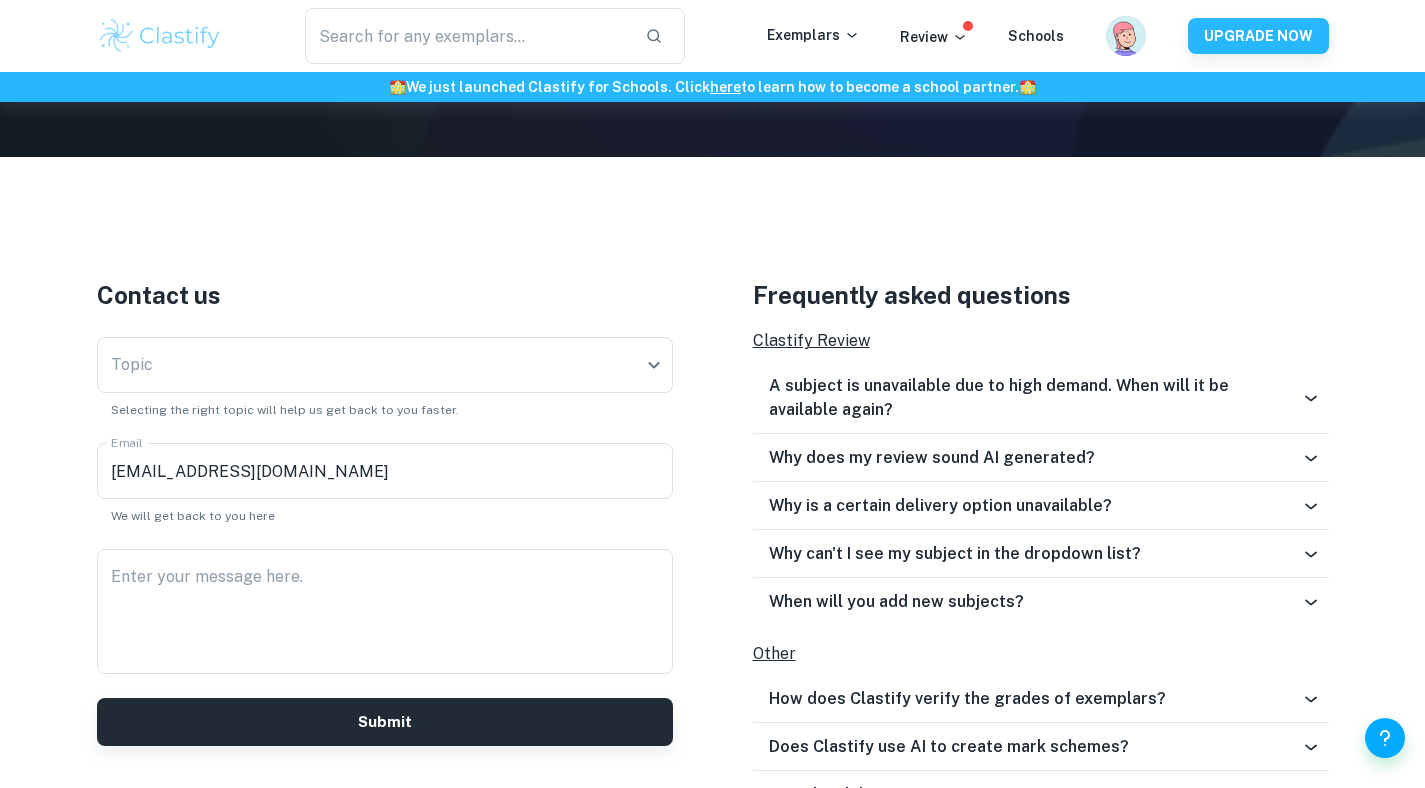 scroll, scrollTop: 525, scrollLeft: 0, axis: vertical 